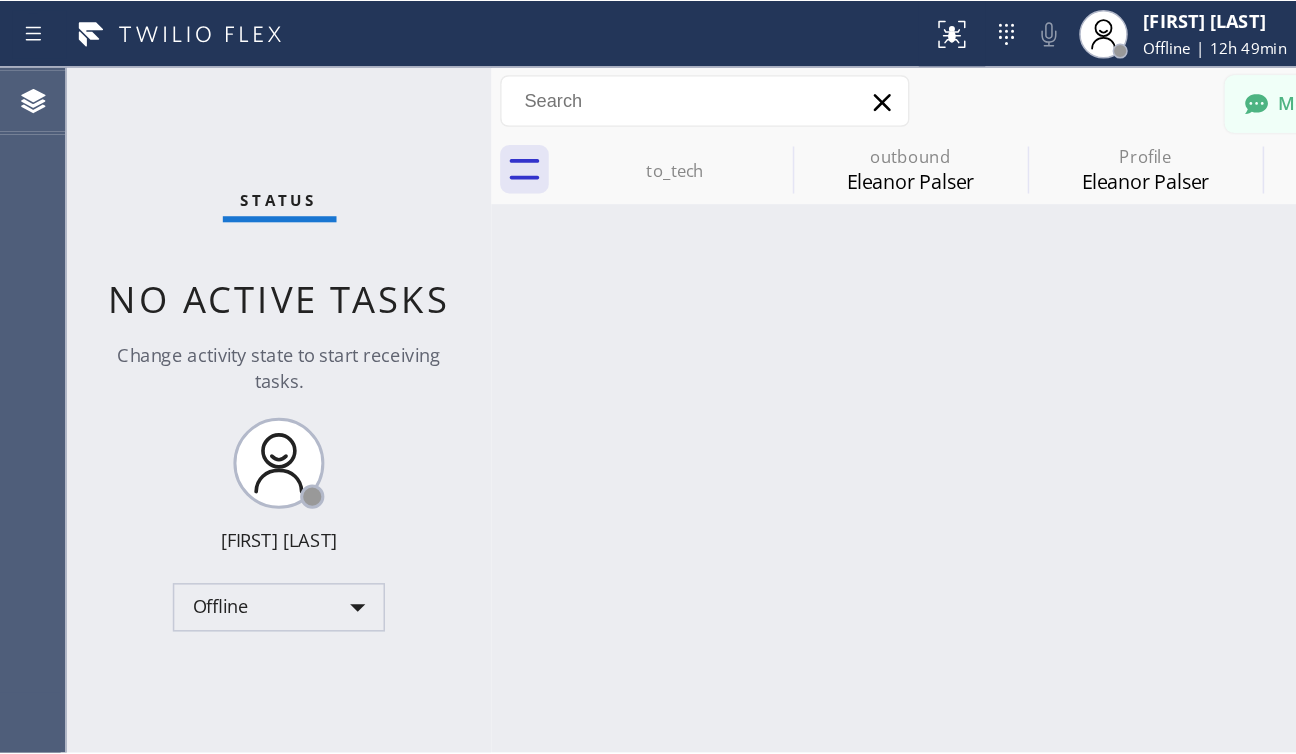 scroll, scrollTop: 0, scrollLeft: 0, axis: both 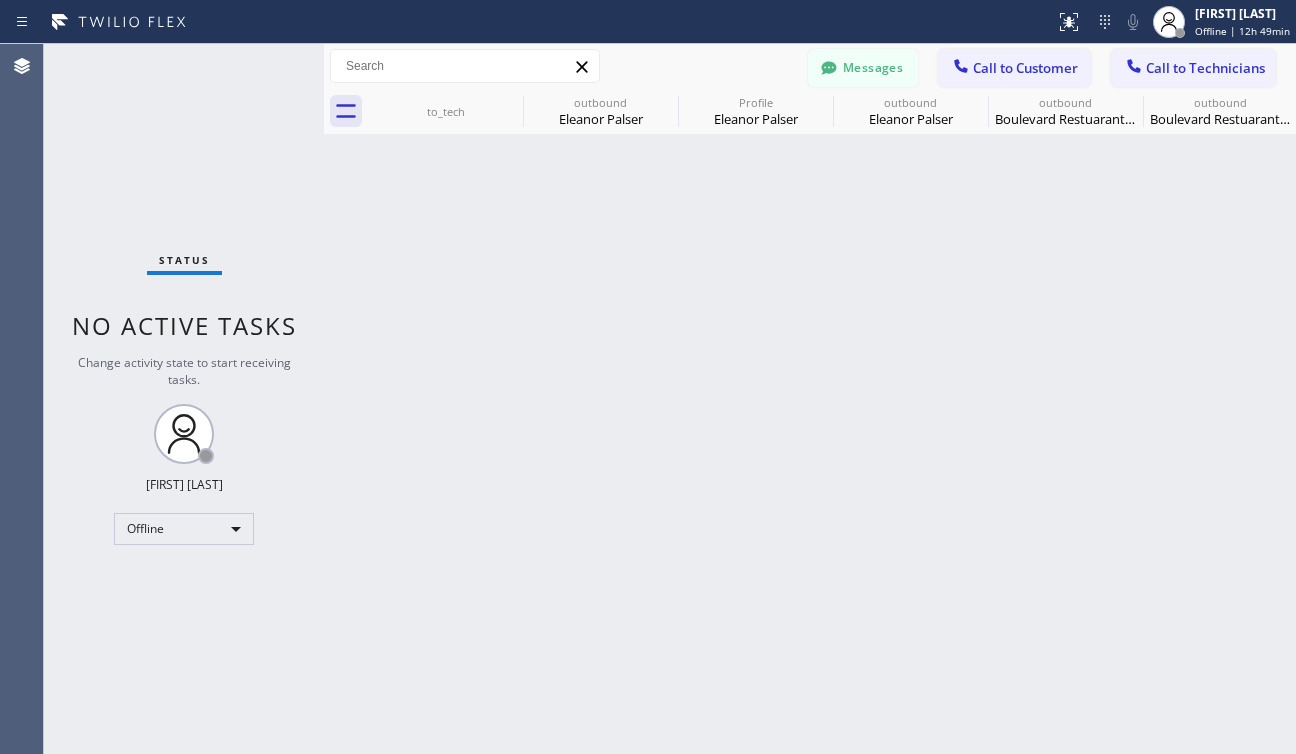 click on "Back to Dashboard Change Sender ID Customers Technicians MA [FIRST] [LAST] [DATE] [TIME] Call me NM [FIRST] [LAST] [DATE] [TIME] Hi [FIRST] I got a response from tech. I have pencil booked your appointment for tomorrow at 9-12 however, the tech gave me a call and told me he has a job completion or parts installation from 9-1pm the lastest we can give is Sunday 3-6pm and Monday morning HP [FIRST] [LAST] [DATE] [TIME] Hi [FIRST], can you give me a call when you have a minute? DH [FIRST] [LAST] [DATE] [TIME] Too late I have to leave CM [FIRST] [LAST] [DATE] [TIME] Good morning, [FIRST]!
I hope all is well. This is [FIRST] from Electrician Service Team. I would like to follow up if you still want to proceed with us for your panel upgrade request.
Thank you and have a nice day! AB [FIRST] [LAST] [DATE] [TIME] [FIRST], the tech will call you now.  YW [FIRST] [LAST] [DATE] [TIME] MR [FIRST] [LAST] [DATE] [TIME] PC [FIRST] [LAST] [DATE] [TIME] Yes  MF [FIRST] [LAST] [DATE] [TIME] I am going with another company  RK [FIRST] [LAST]" at bounding box center [810, 399] 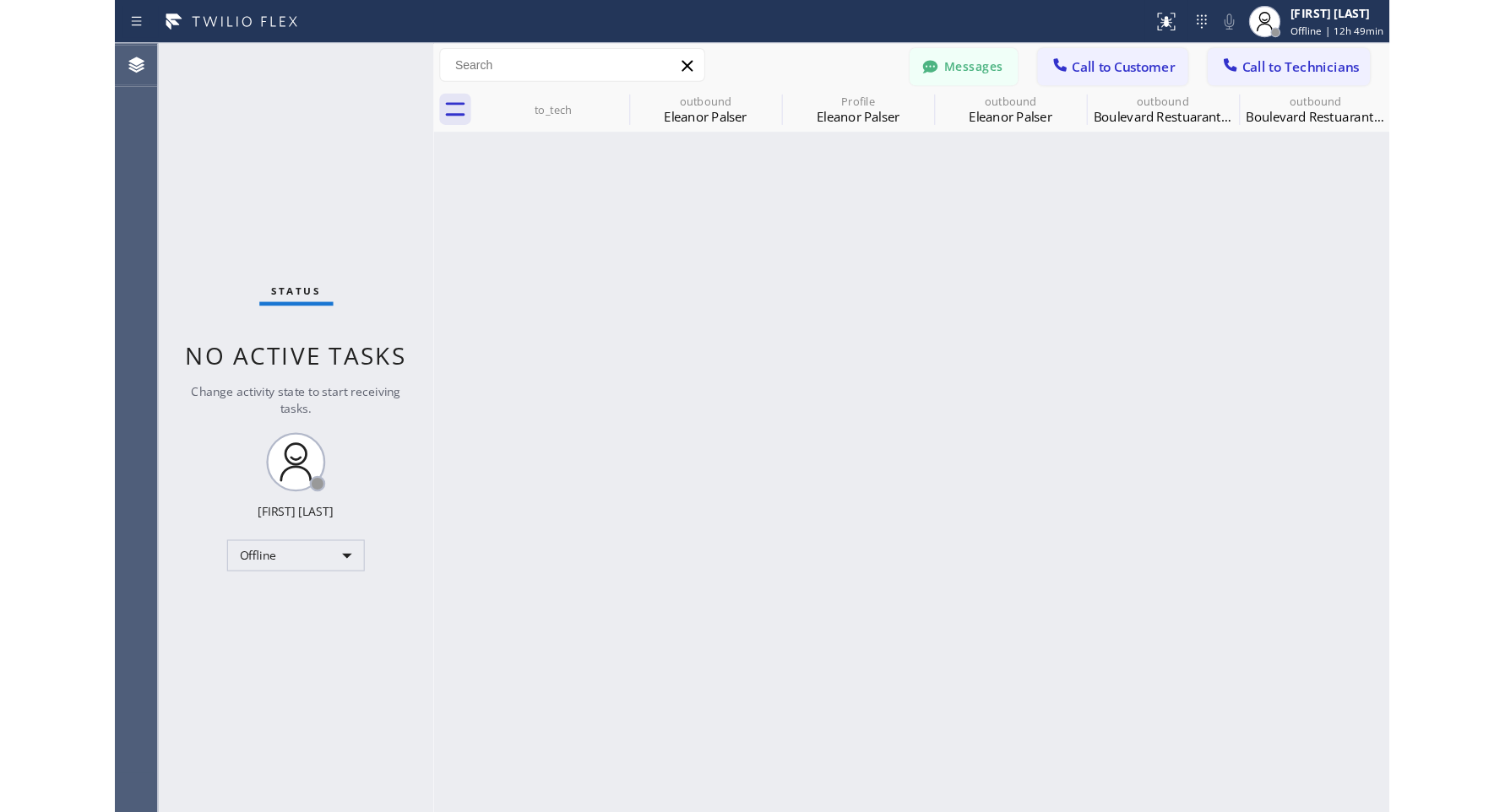 scroll, scrollTop: 0, scrollLeft: 0, axis: both 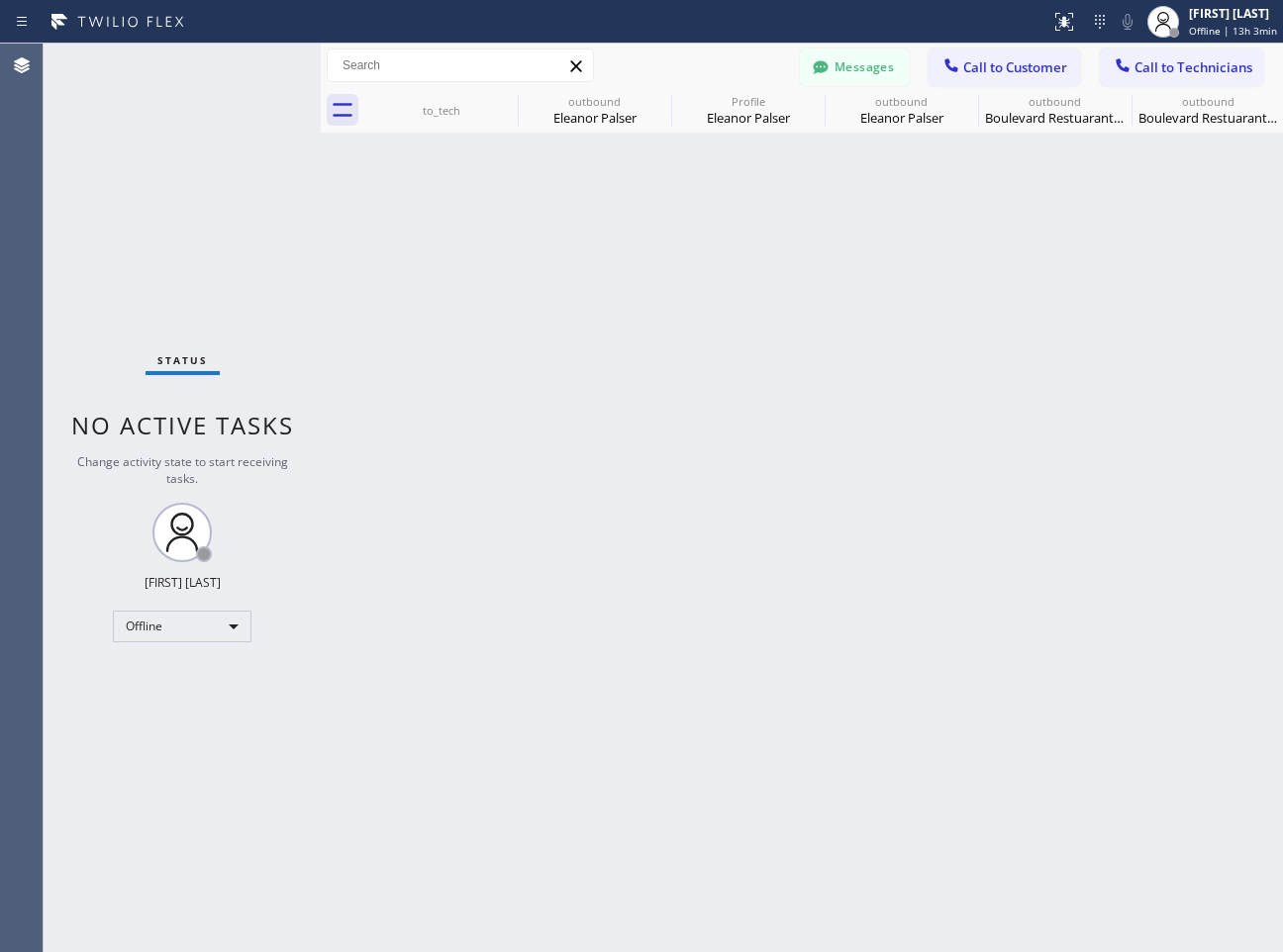 click on "Back to Dashboard Change Sender ID Customers Technicians MA [FIRST] [LAST] [DATE] [TIME] Call me NM [FIRST] [LAST] [DATE] [TIME] Hi [FIRST] I got a response from tech. I have pencil booked your appointment for tomorrow at 9-12 however, the tech gave me a call and told me he has a job completion or parts installation from 9-1pm the lastest we can give is Sunday 3-6pm and Monday morning HP [FIRST] [LAST] [DATE] [TIME] Hi [FIRST], can you give me a call when you have a minute? DH [FIRST] [LAST] [DATE] [TIME] Too late I have to leave CM [FIRST] [LAST] [DATE] [TIME] Good morning, [FIRST]!
I hope all is well. This is [FIRST] from Electrician Service Team. I would like to follow up if you still want to proceed with us for your panel upgrade request.
Thank you and have a nice day! AB [FIRST] [LAST] [DATE] [TIME] [FIRST], the tech will call you now.  YW [FIRST] [LAST] [DATE] [TIME] MR [FIRST] [LAST] [DATE] [TIME] PC [FIRST] [LAST] [DATE] [TIME] Yes  MF [FIRST] [LAST] [DATE] [TIME] I am going with another company  RK [FIRST] [LAST]" at bounding box center [802, 498] 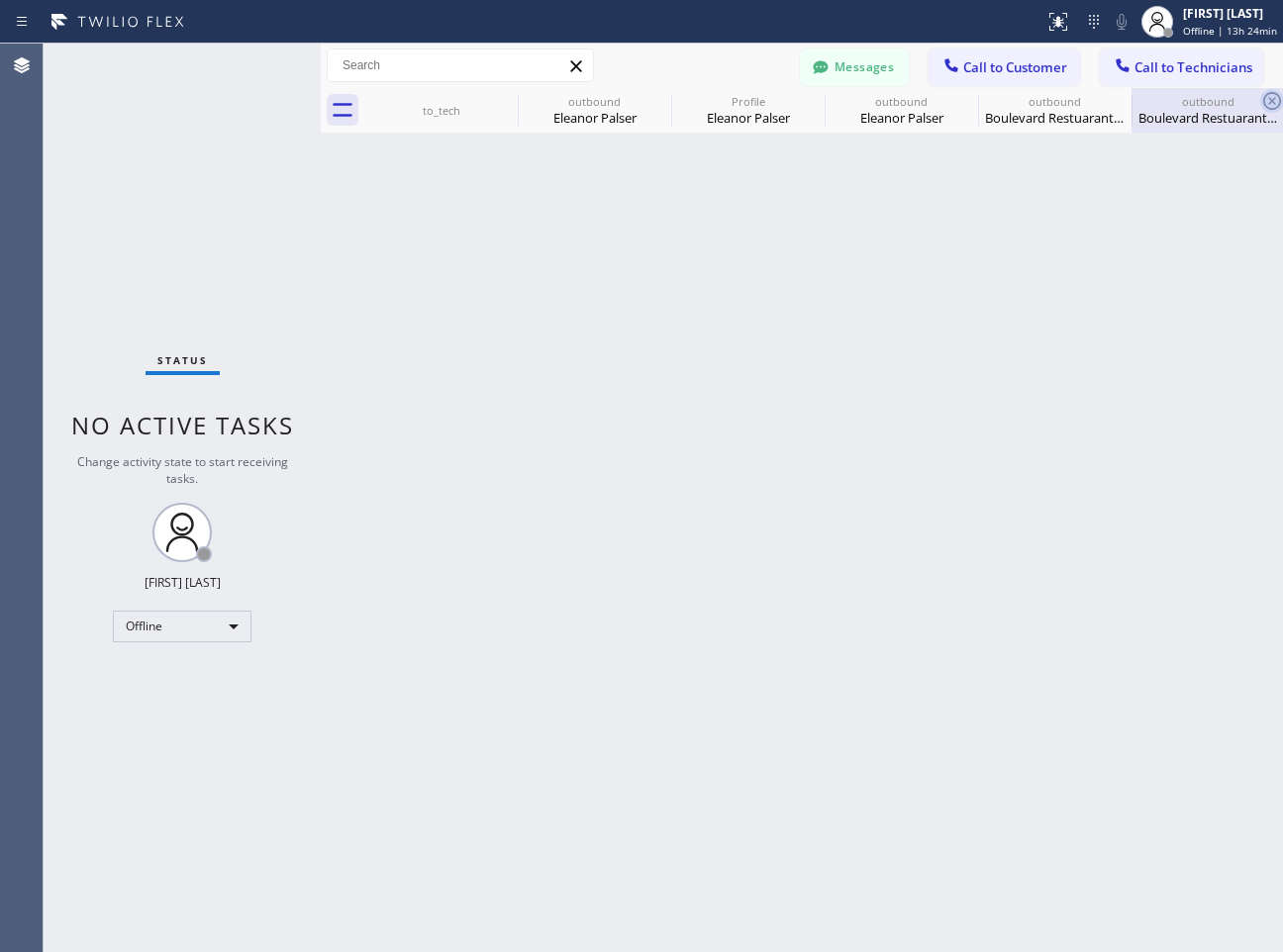 click 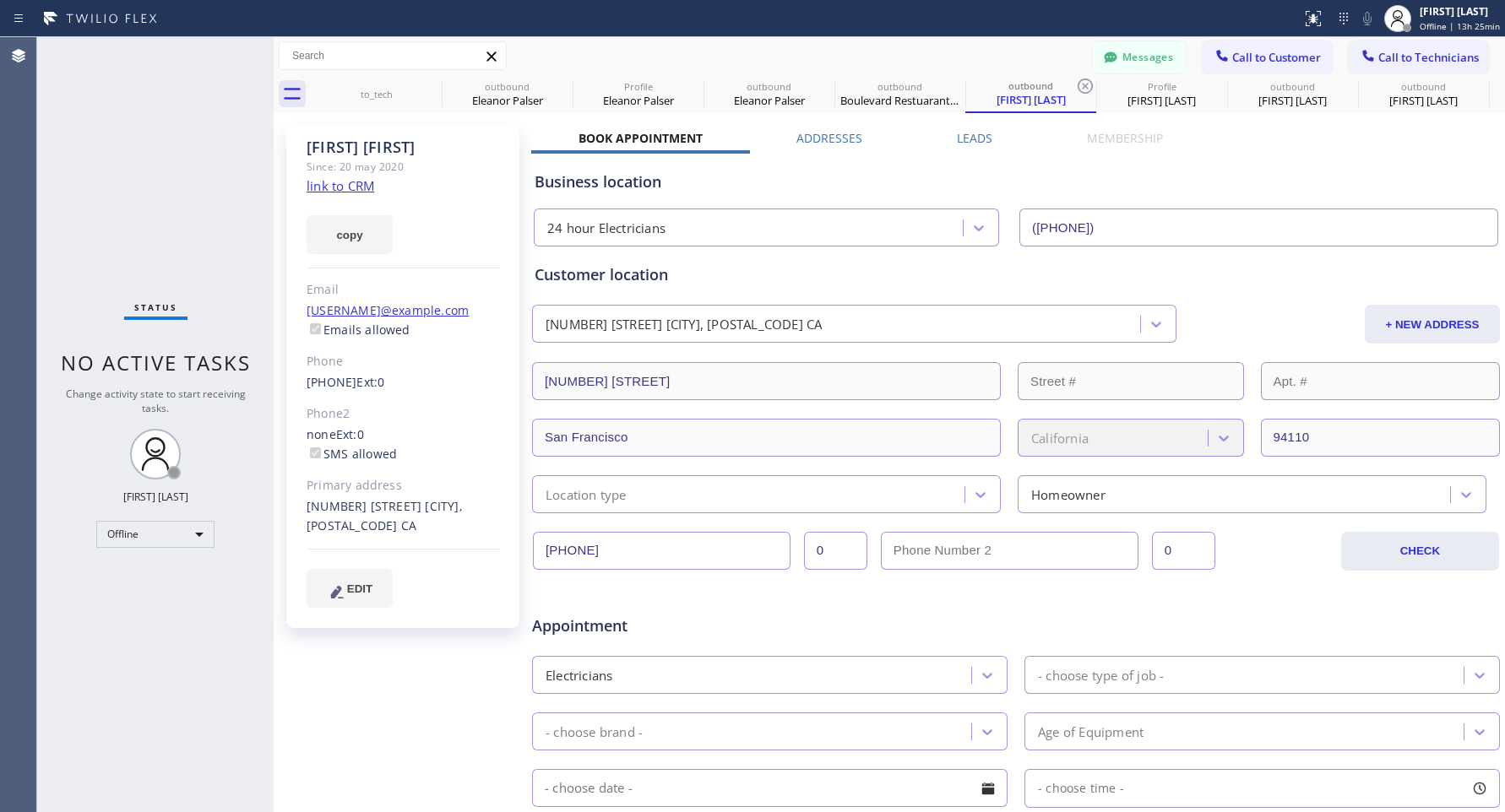 click on "Business location" at bounding box center (1016, 181) 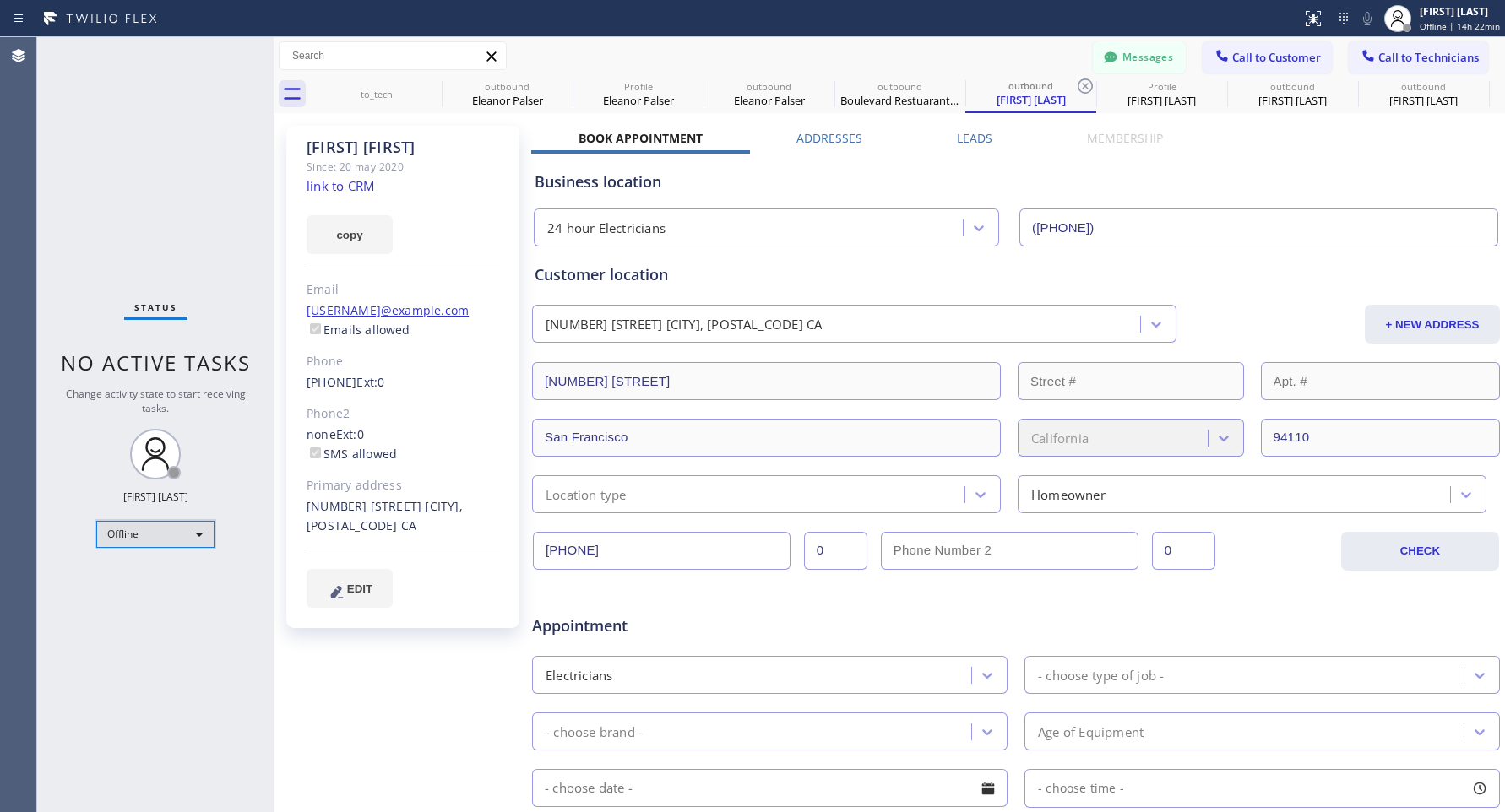 click on "Offline" at bounding box center (155, 534) 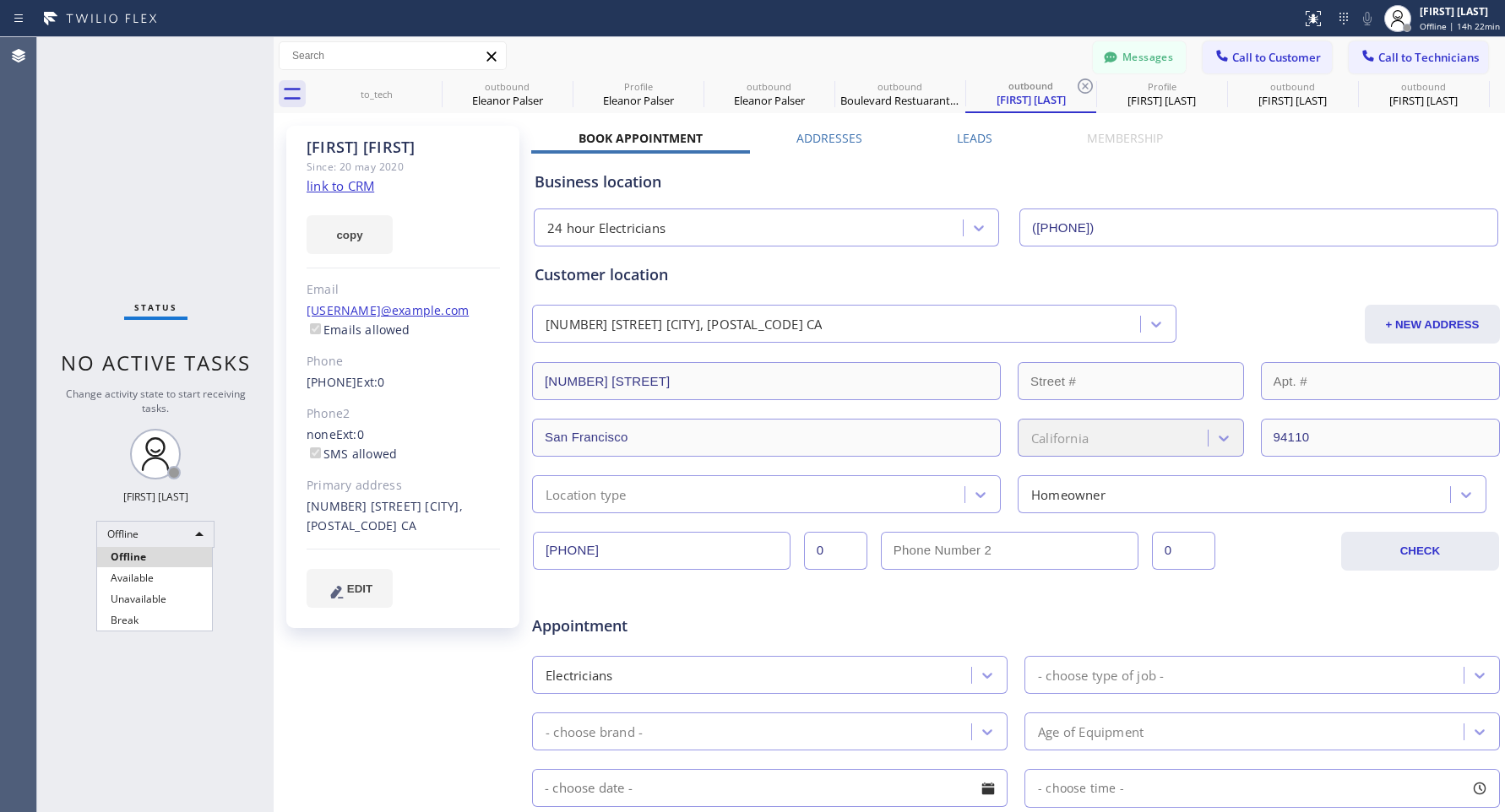 click on "Available" at bounding box center [155, 578] 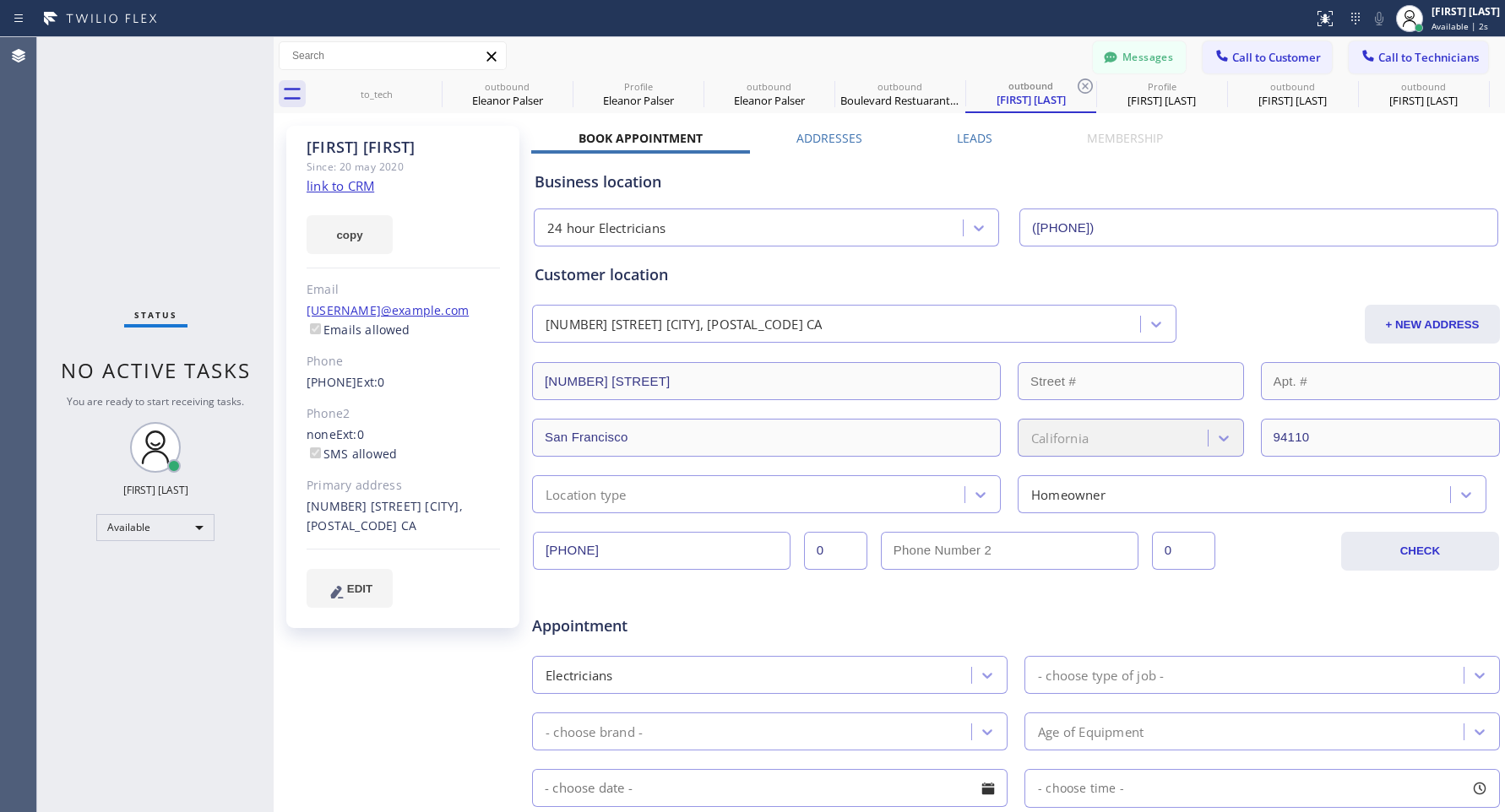 click on "Business location" at bounding box center (1016, 181) 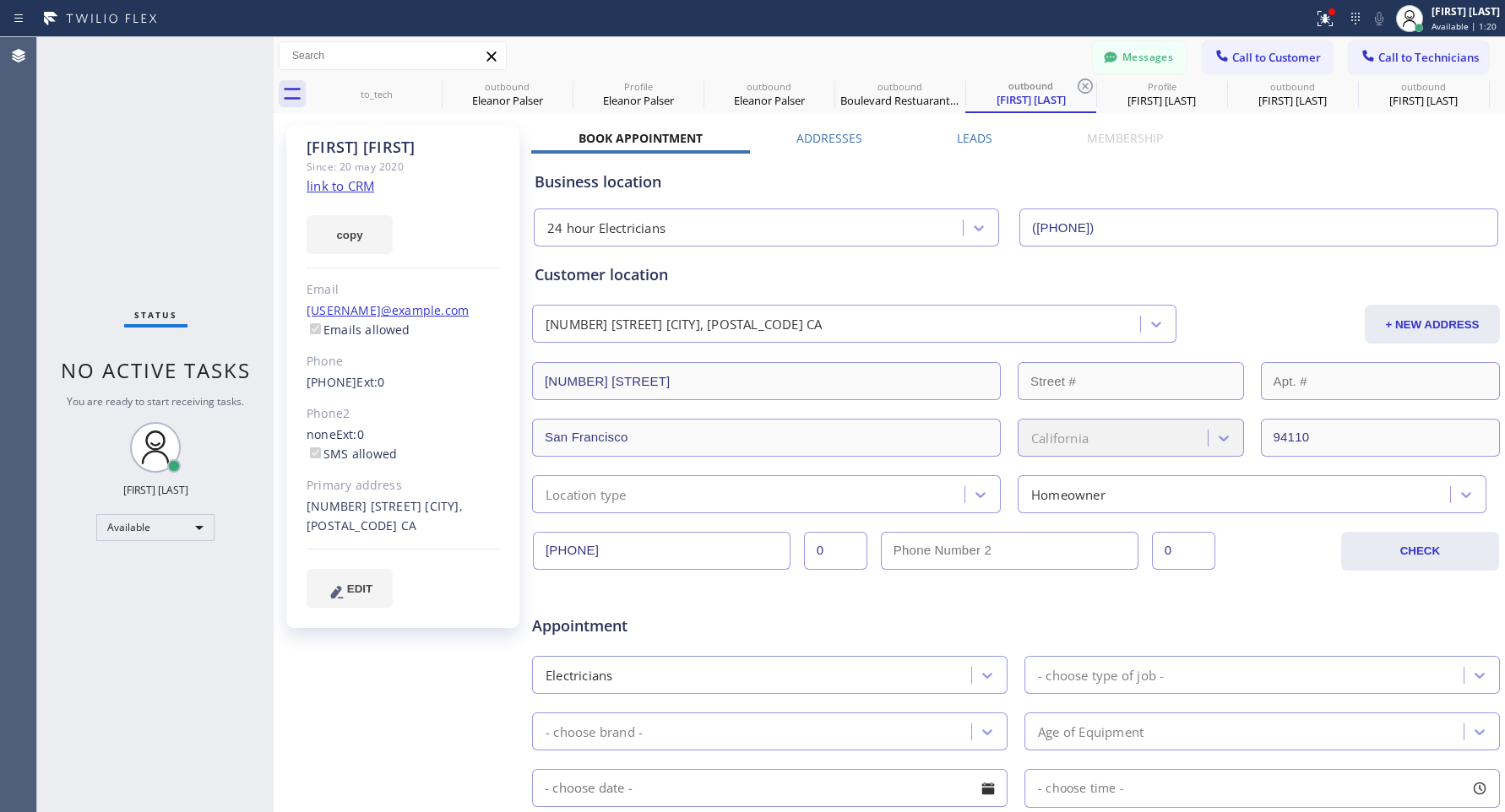 click on "Status   No active tasks     You are ready to start receiving tasks.   Ashley Barbie Laurente Available" at bounding box center (155, 425) 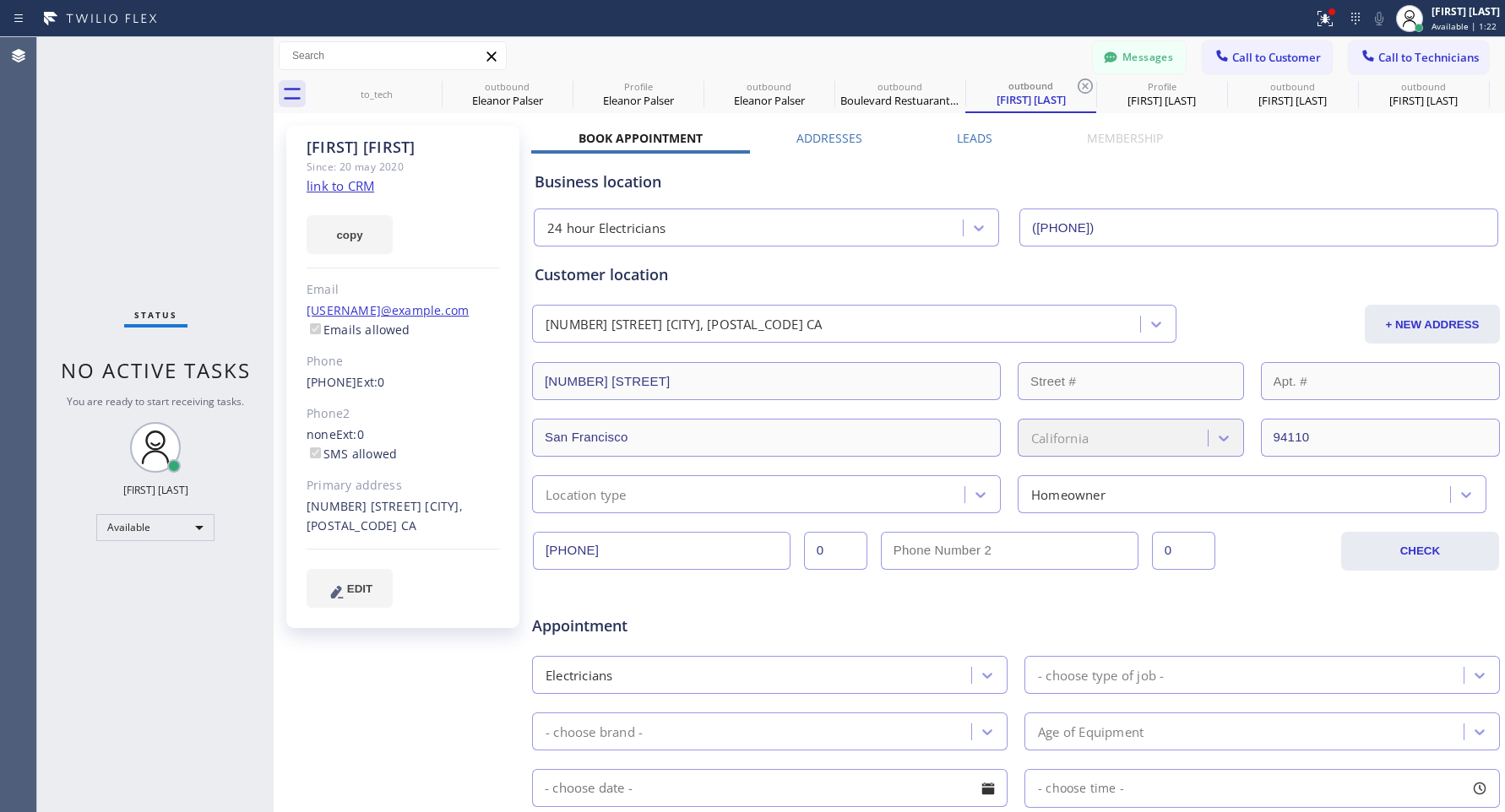 click 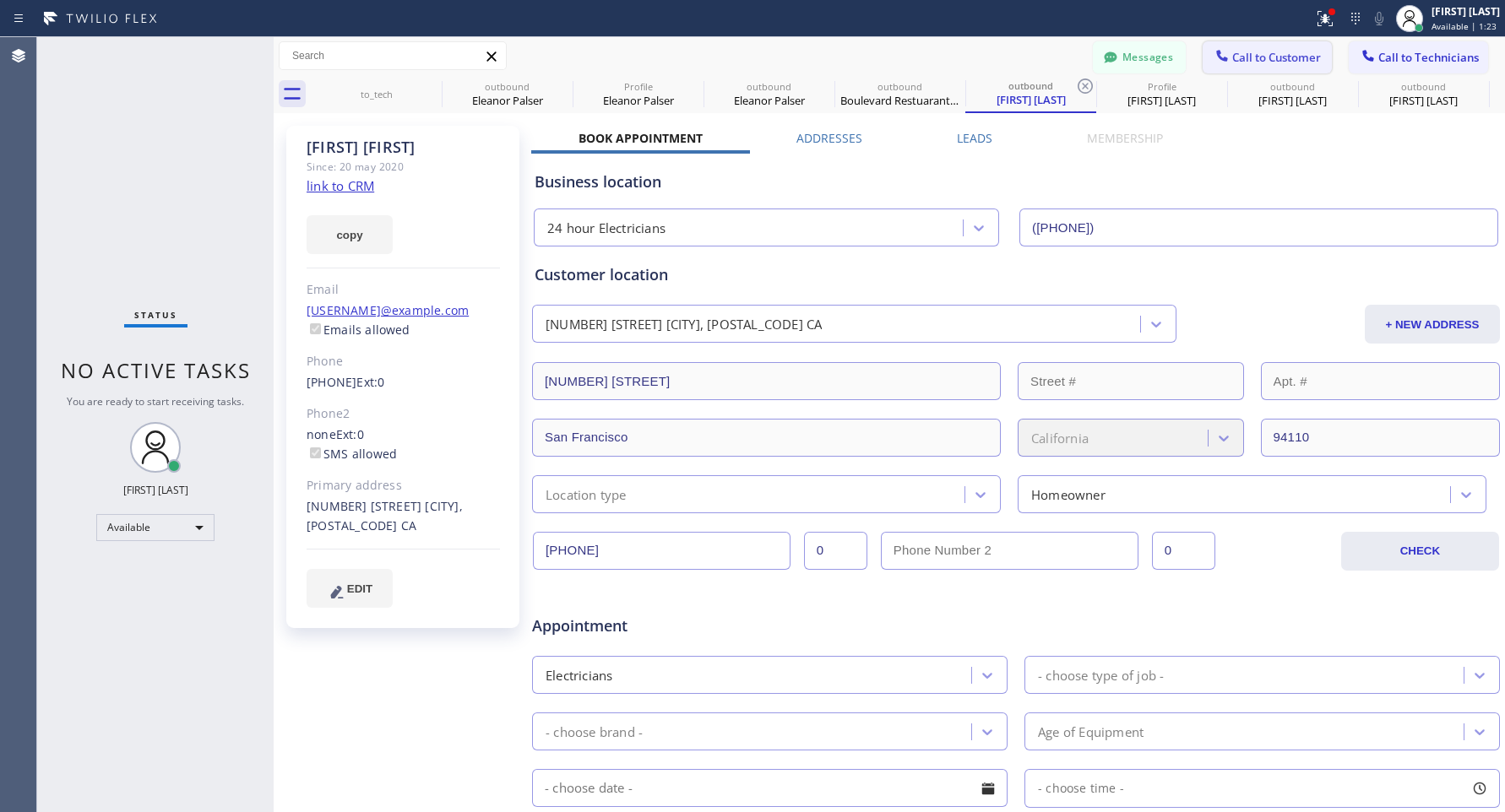click on "Call to Customer" at bounding box center [1276, 57] 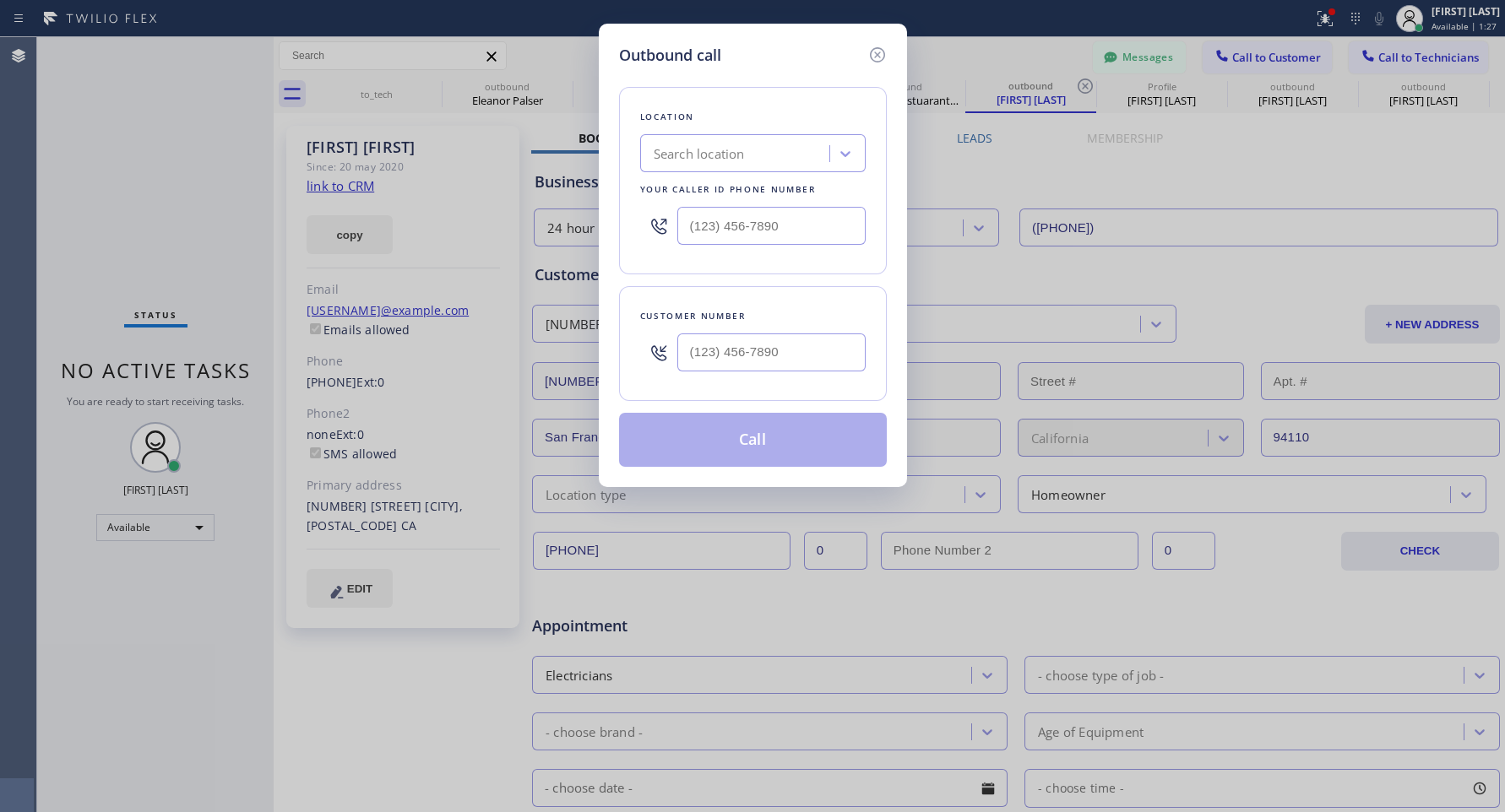 click on "Search location" at bounding box center [737, 154] 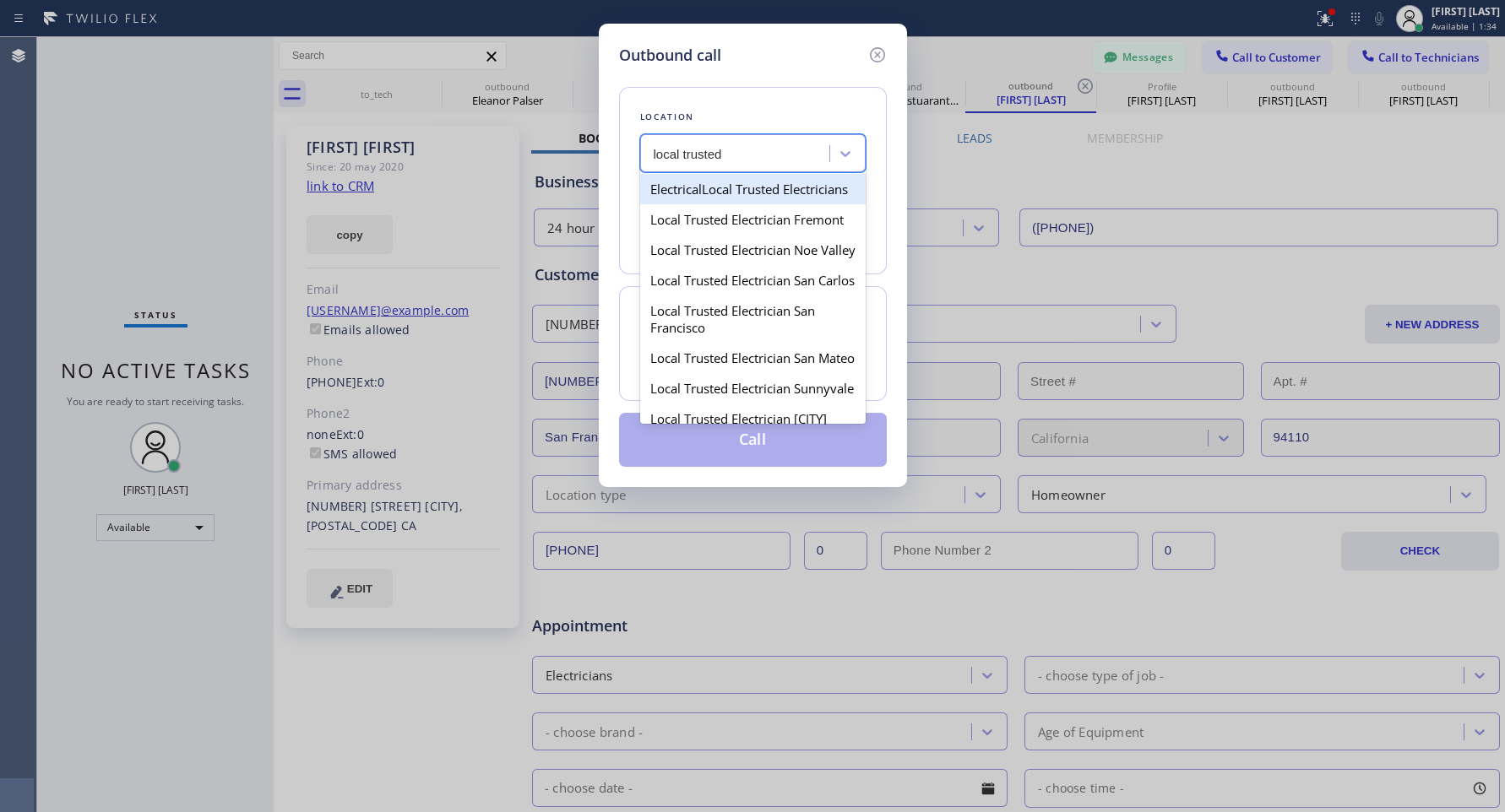 type on "local trusted" 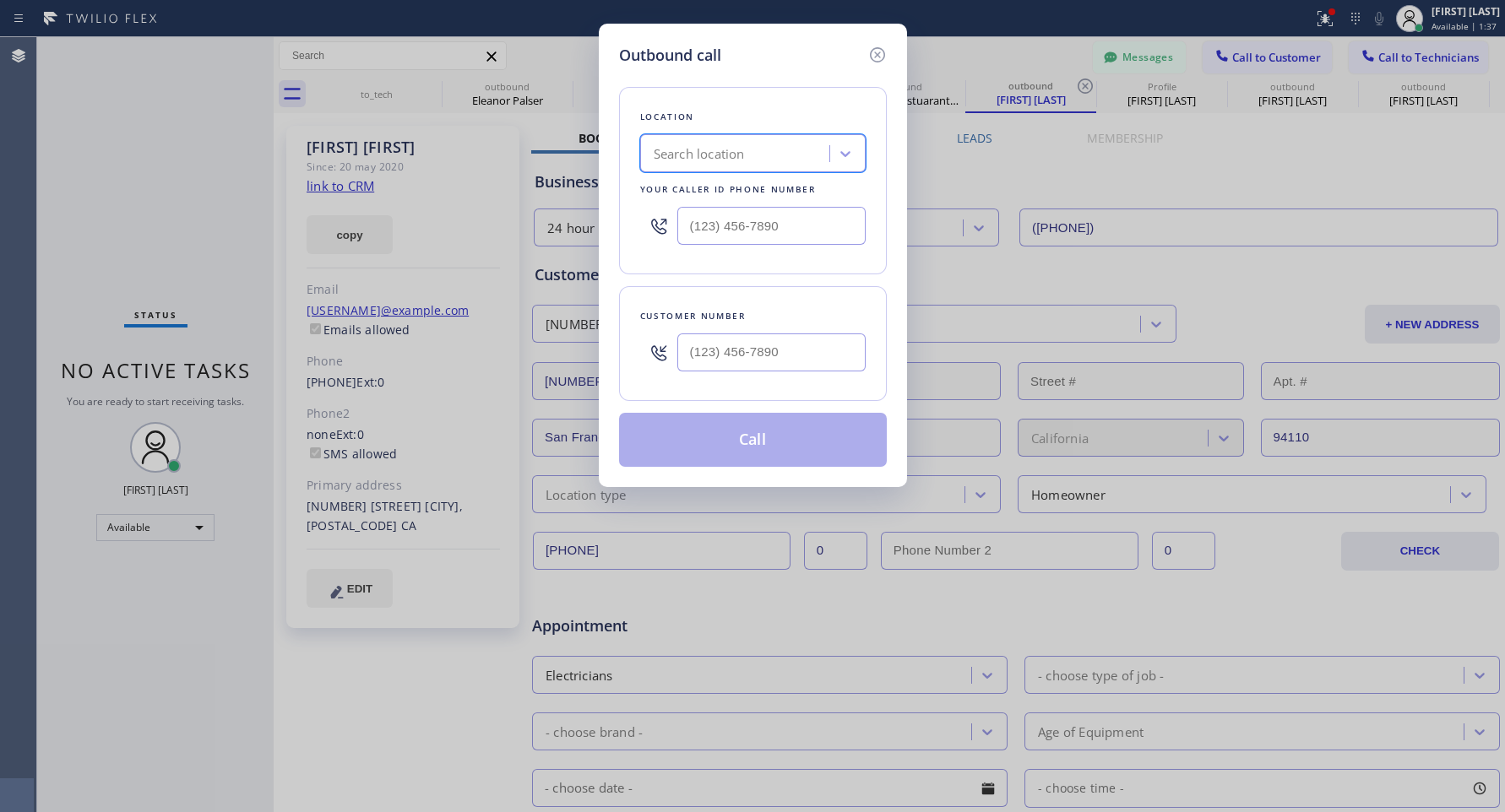 click on "Search location" at bounding box center [699, 154] 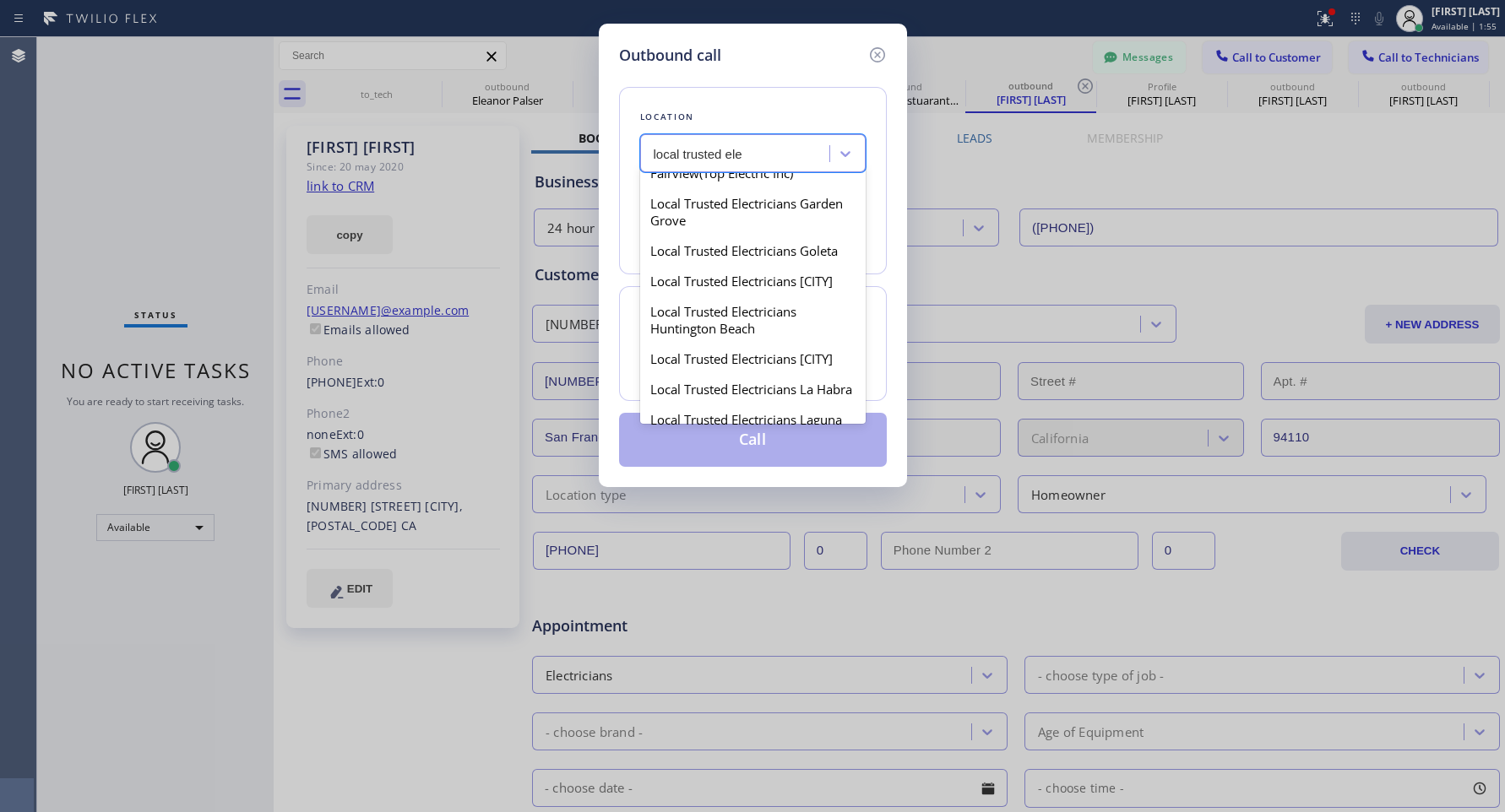 scroll, scrollTop: 632, scrollLeft: 0, axis: vertical 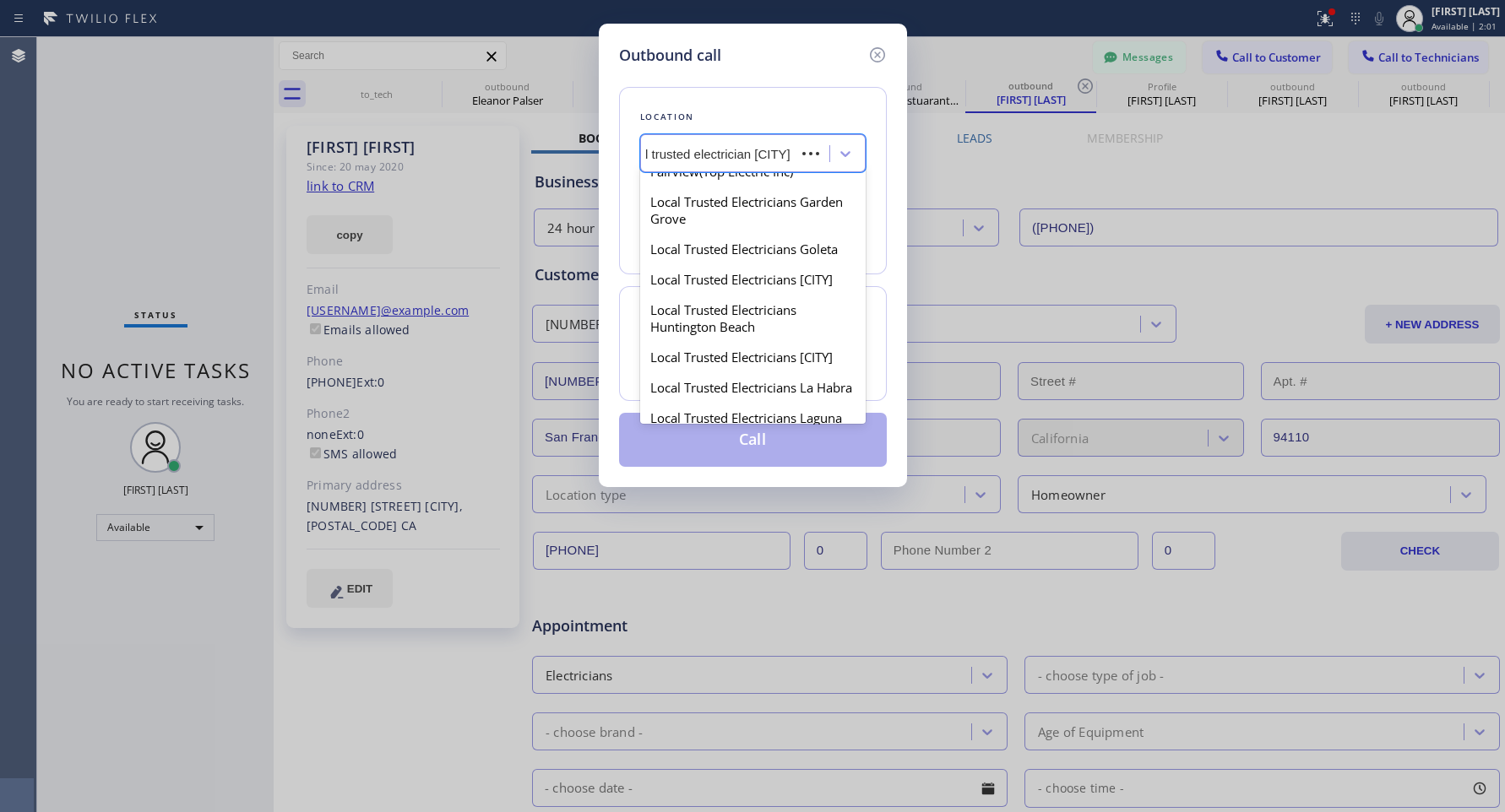 type on "local trusted electrician [CITY]" 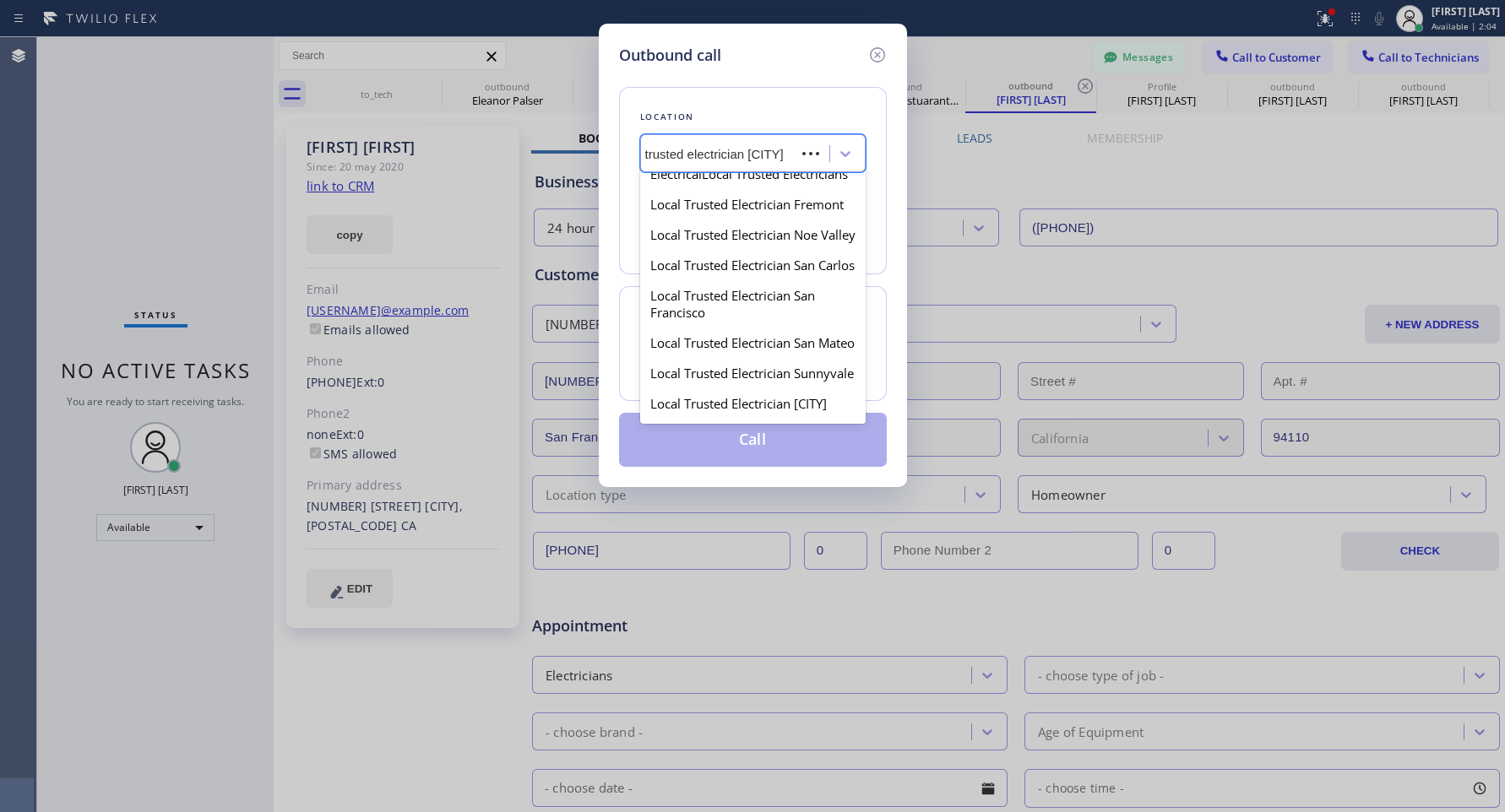 scroll, scrollTop: 0, scrollLeft: 0, axis: both 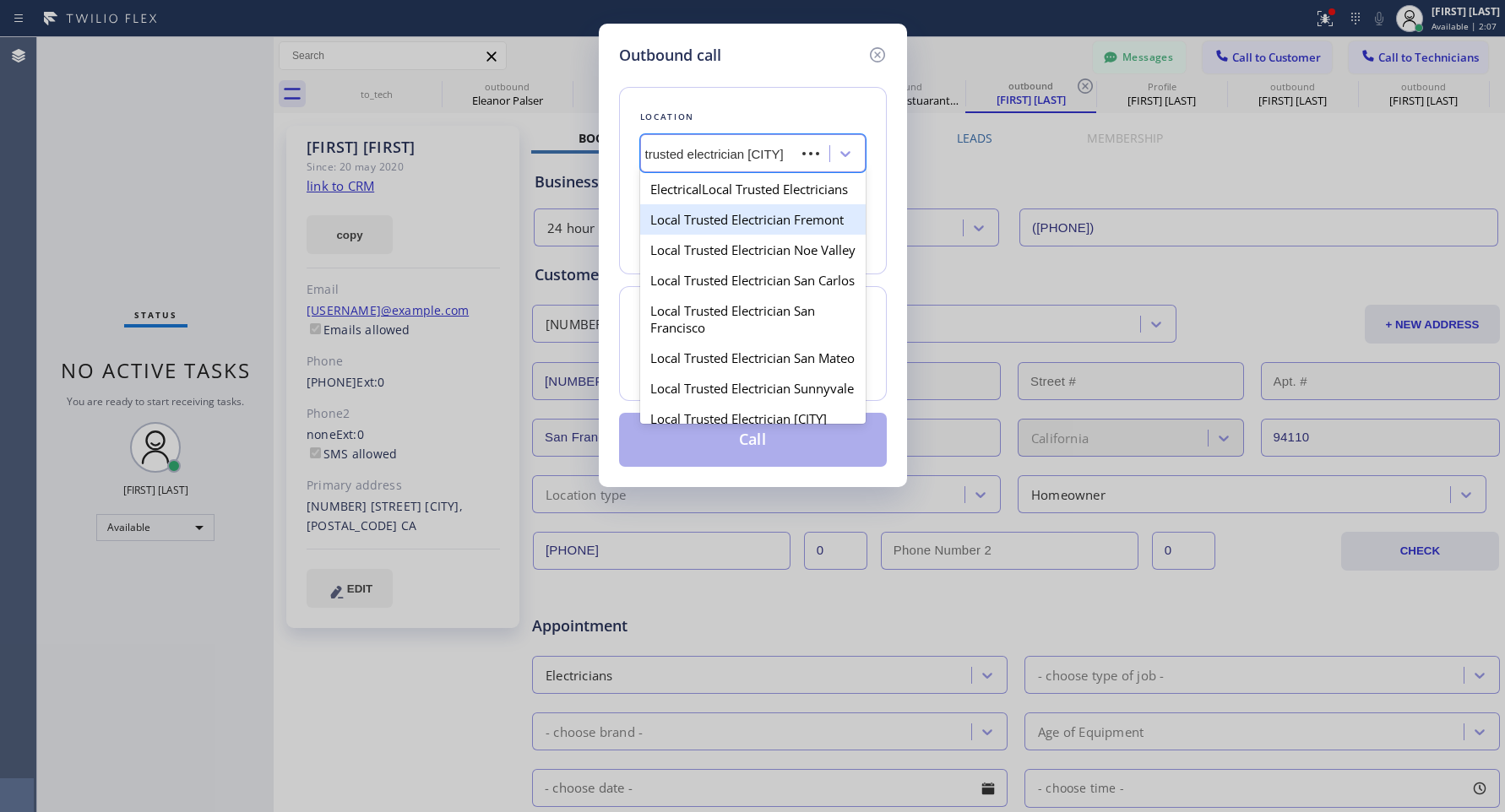 click on "Local Trusted Electrician Fremont" at bounding box center (752, 219) 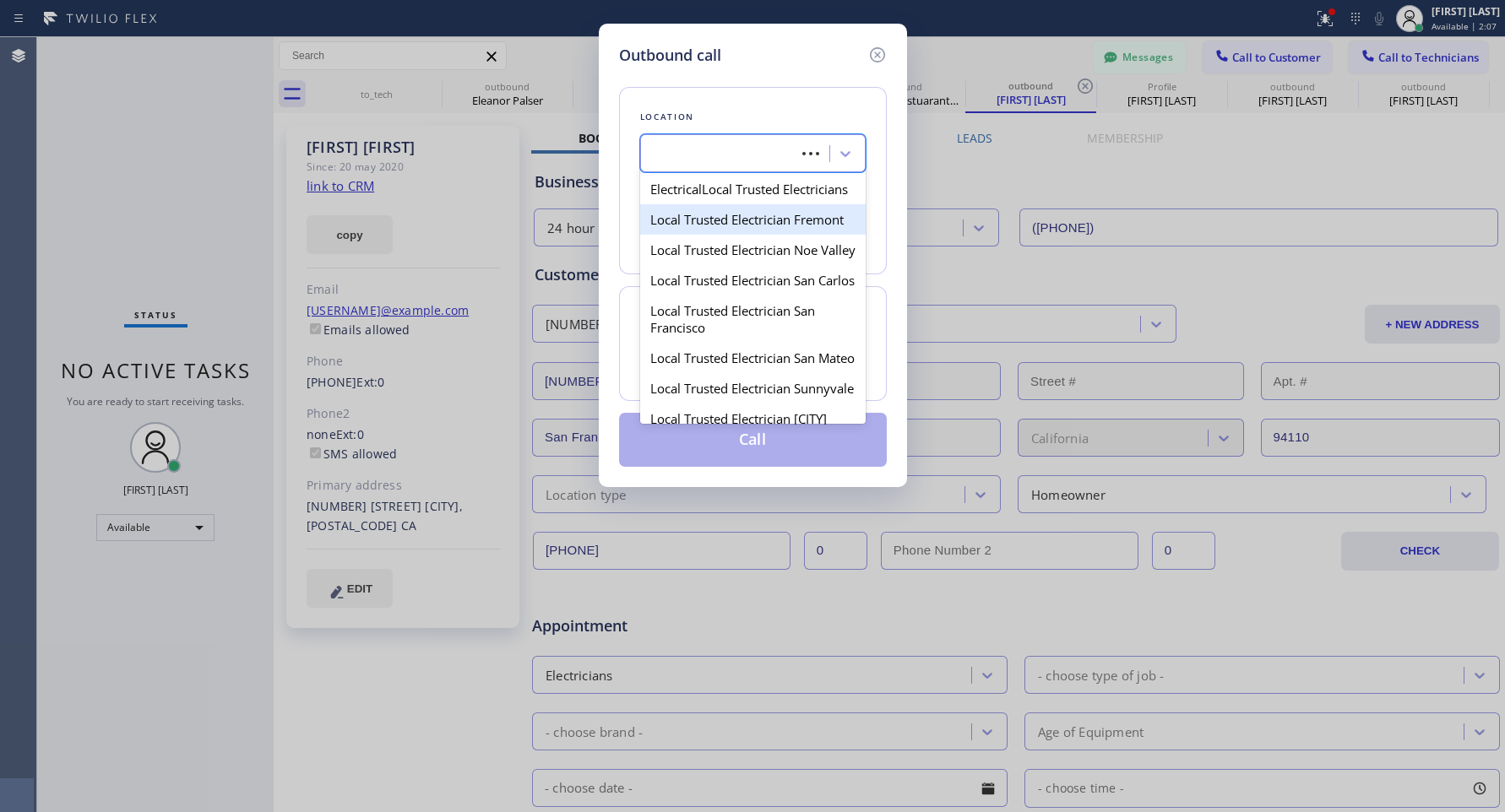 scroll, scrollTop: 0, scrollLeft: 2, axis: horizontal 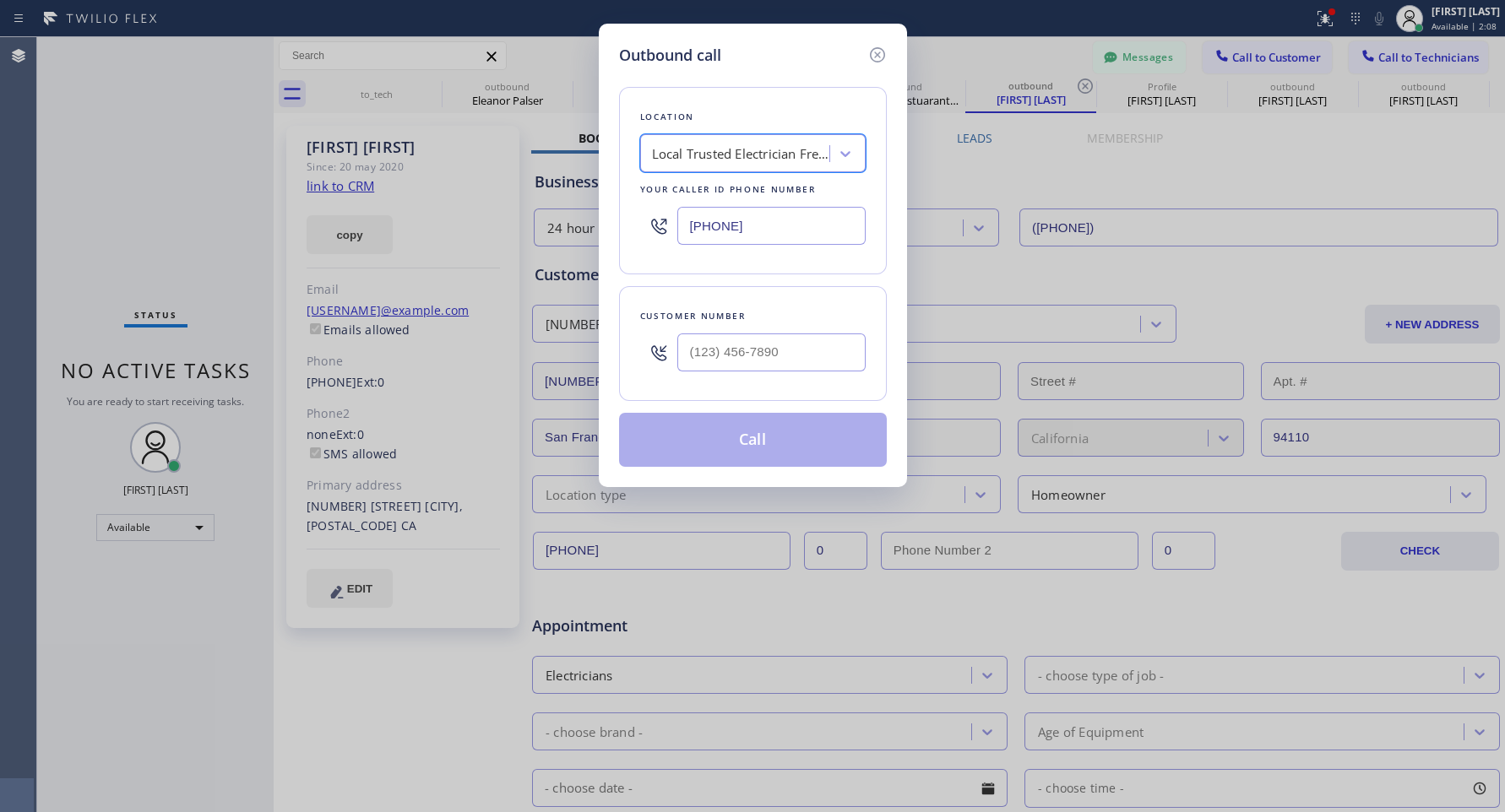 click at bounding box center (771, 352) 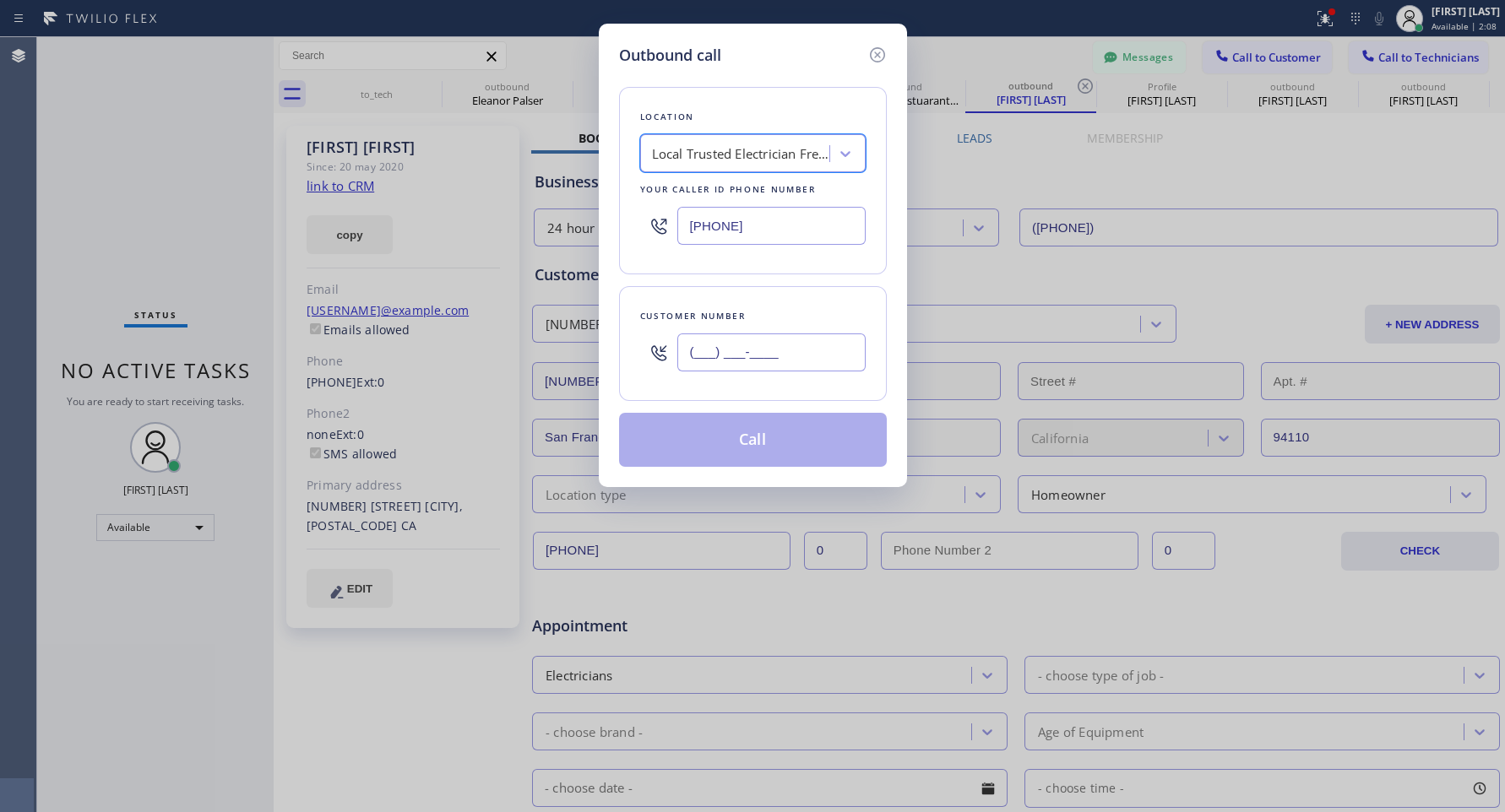 click on "(___) ___-____" at bounding box center (771, 352) 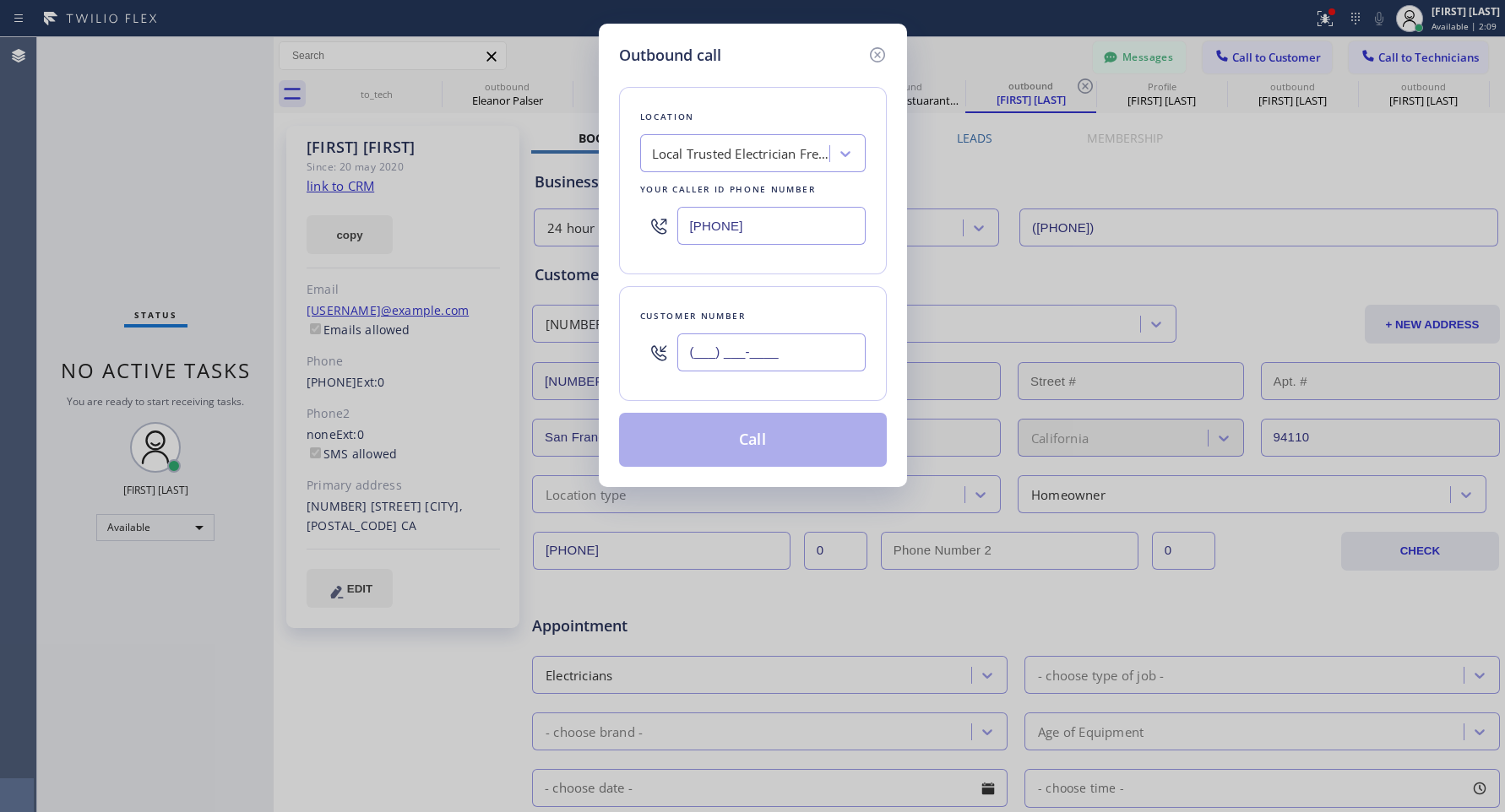 paste on "[POSTAL_CODE]" 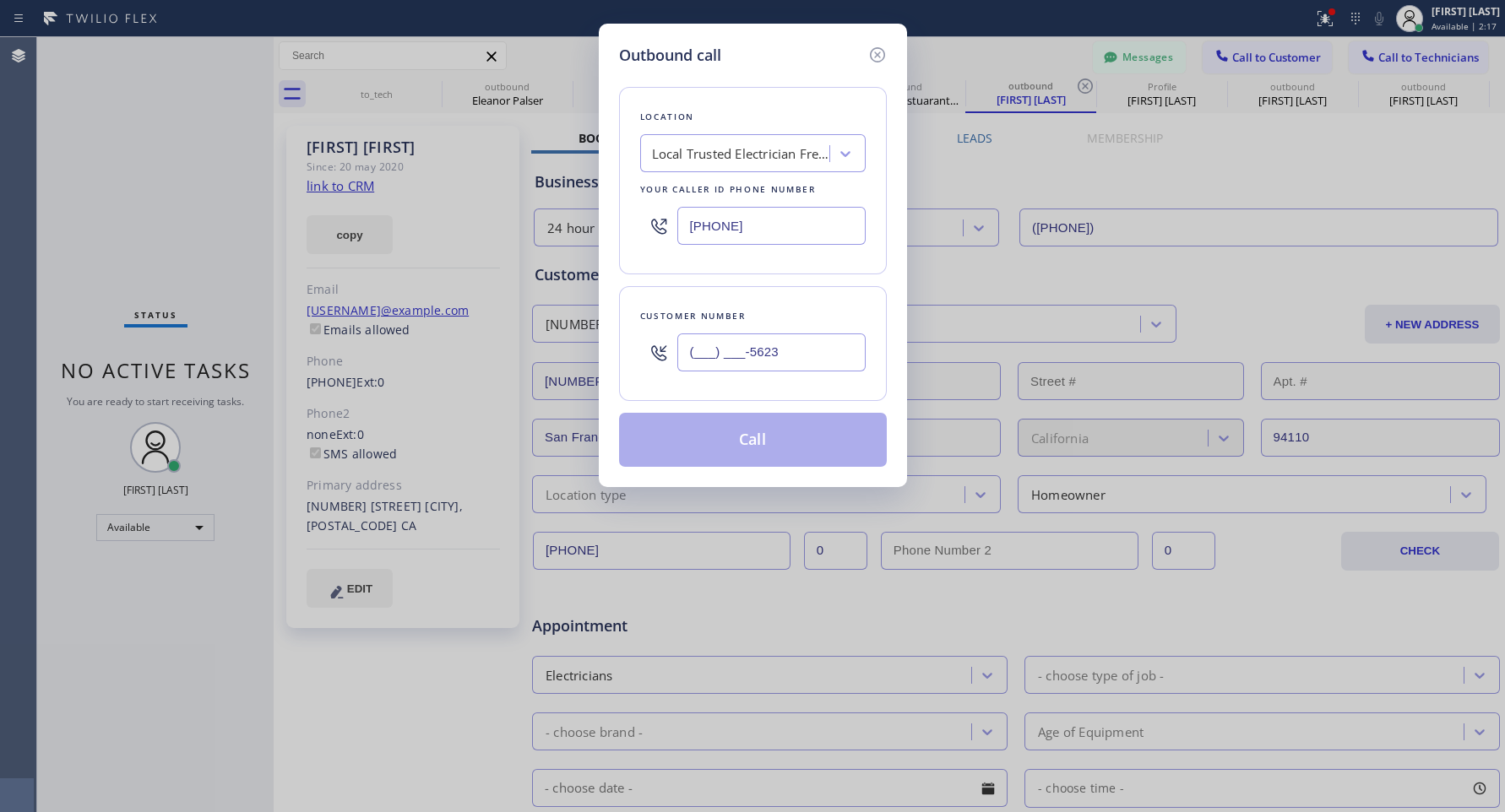 click on "(___) ___-5623" at bounding box center [771, 352] 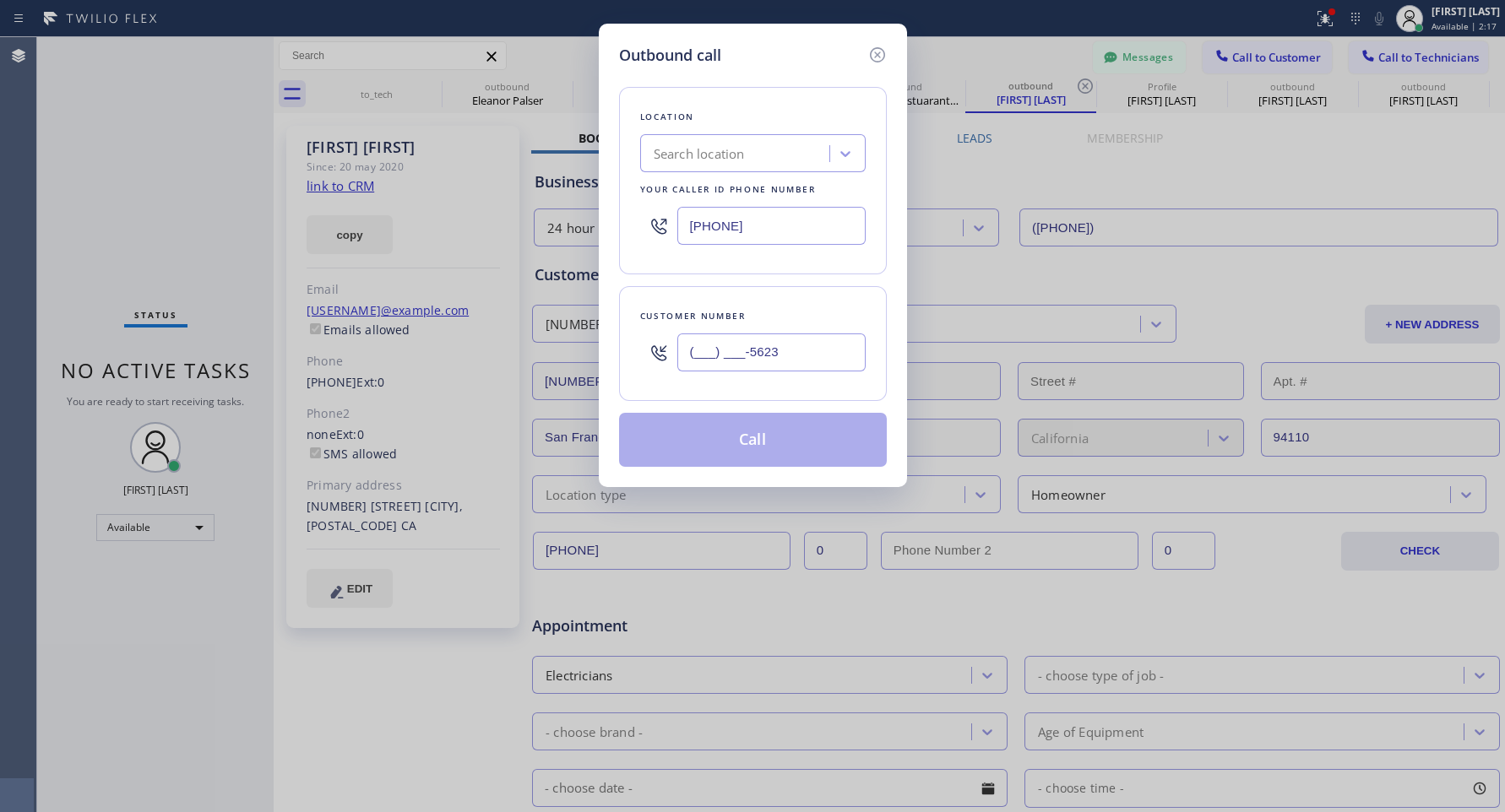 scroll, scrollTop: 0, scrollLeft: 0, axis: both 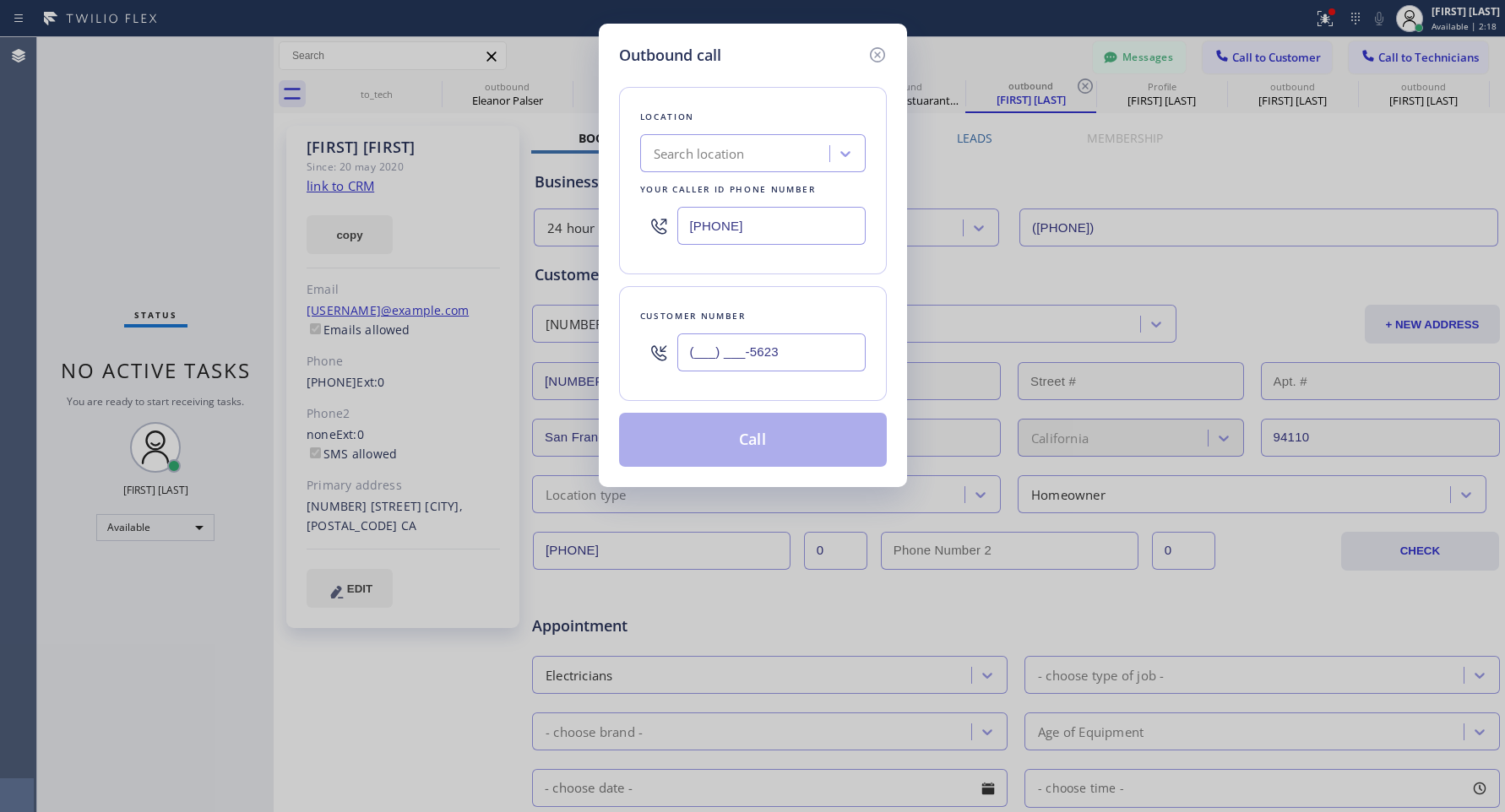 paste on "[PHONE]" 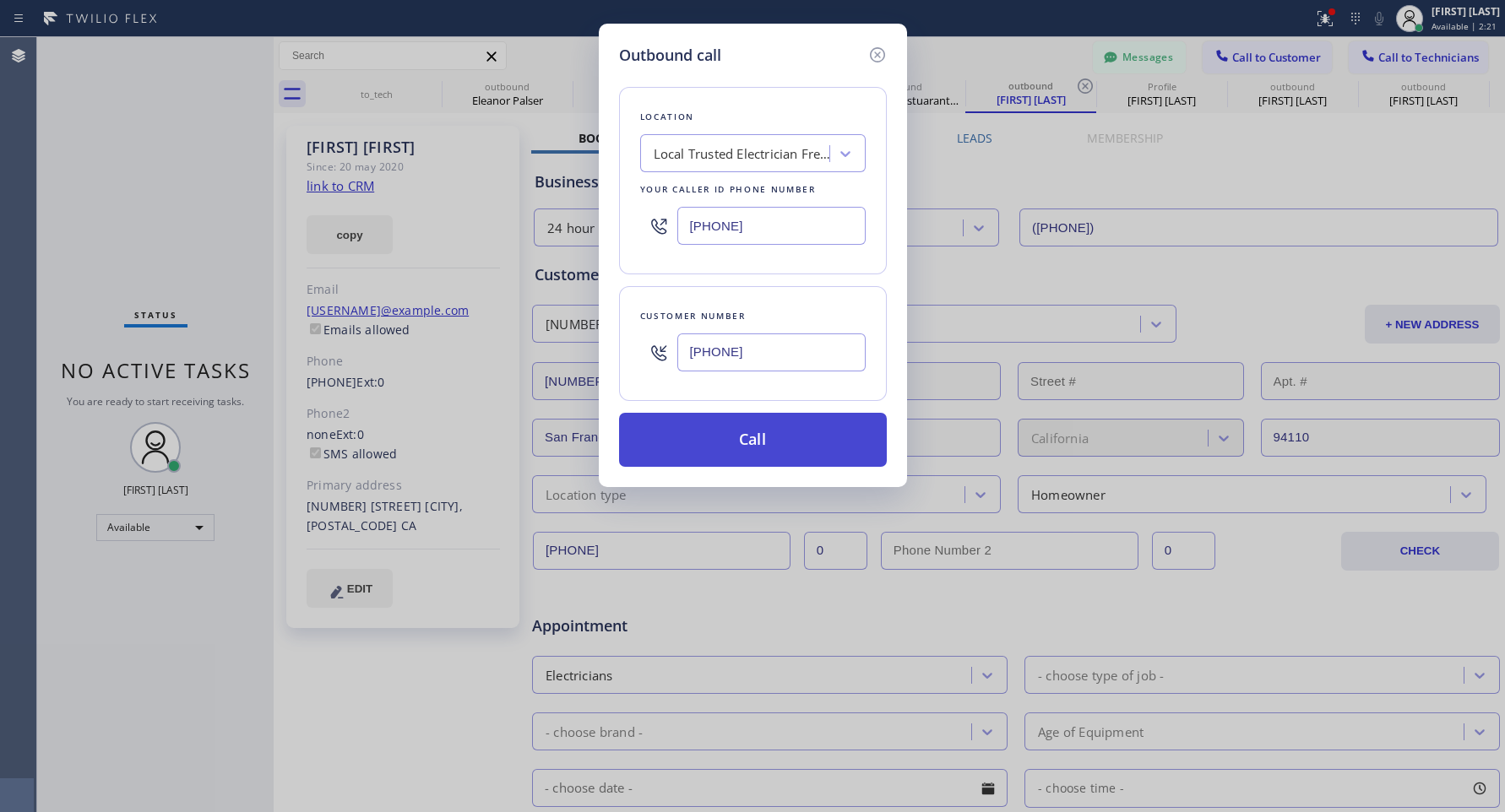 type on "[PHONE]" 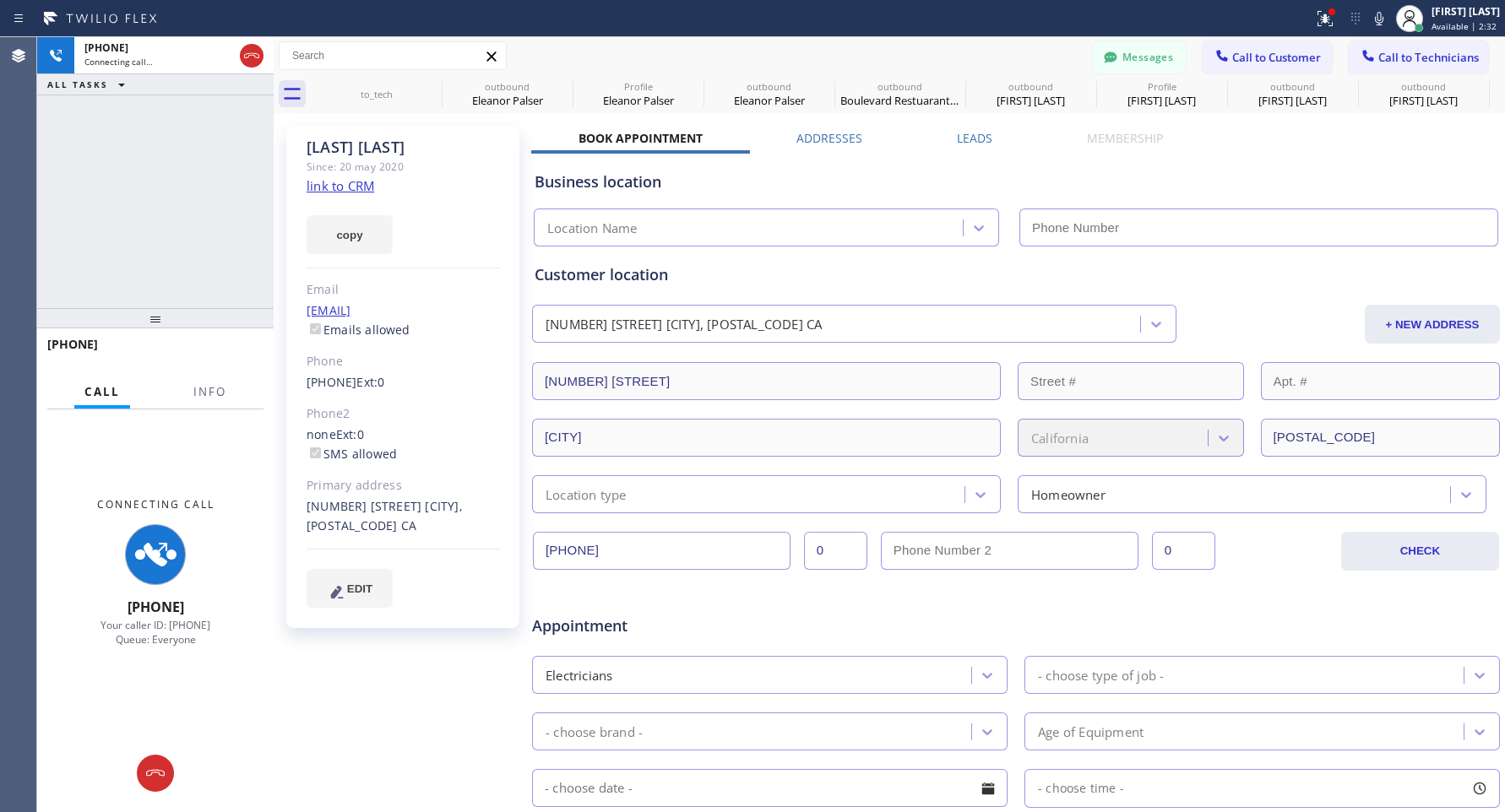 type on "[PHONE]" 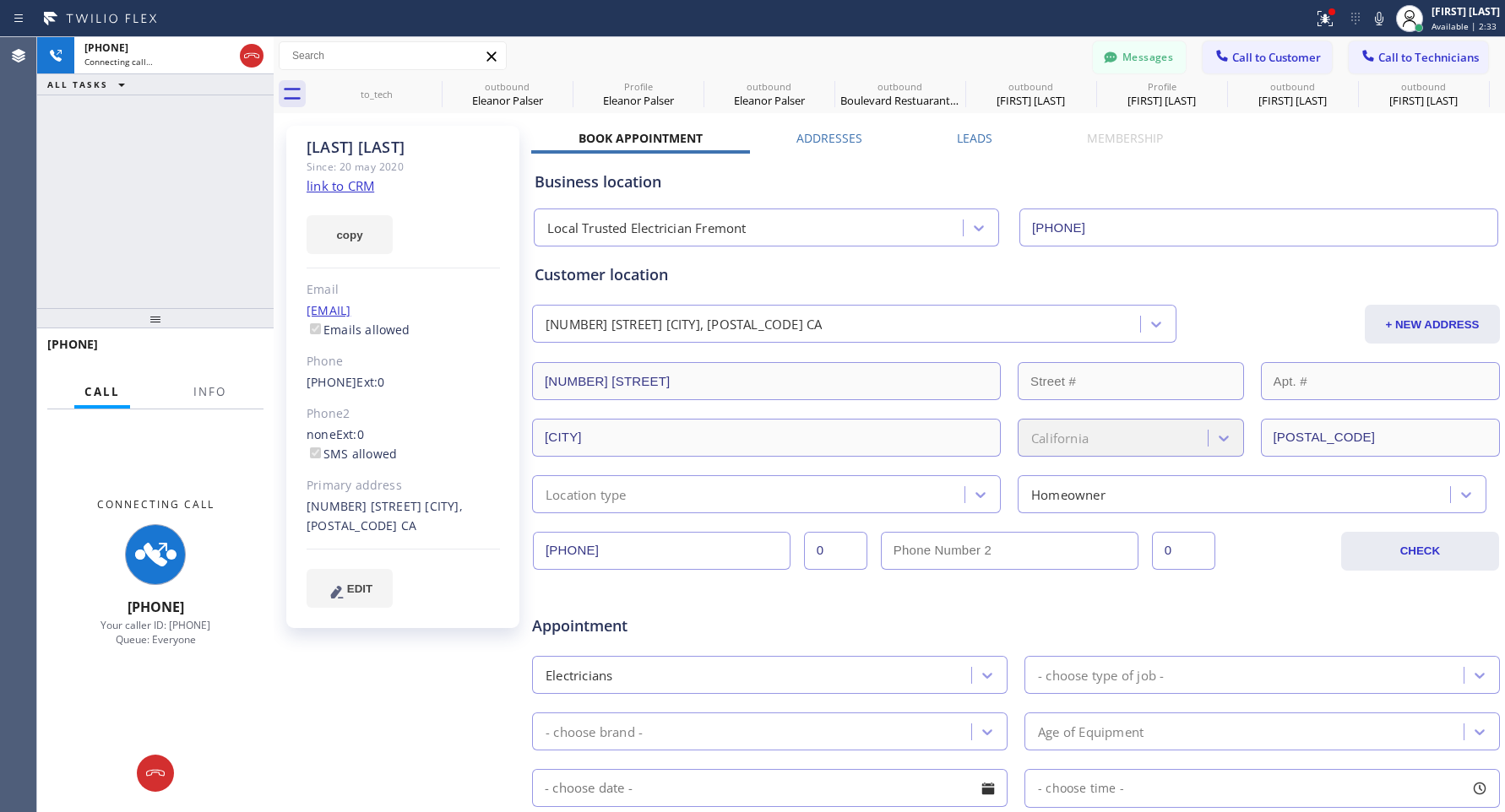 drag, startPoint x: 1322, startPoint y: 164, endPoint x: 1152, endPoint y: 138, distance: 171.9767 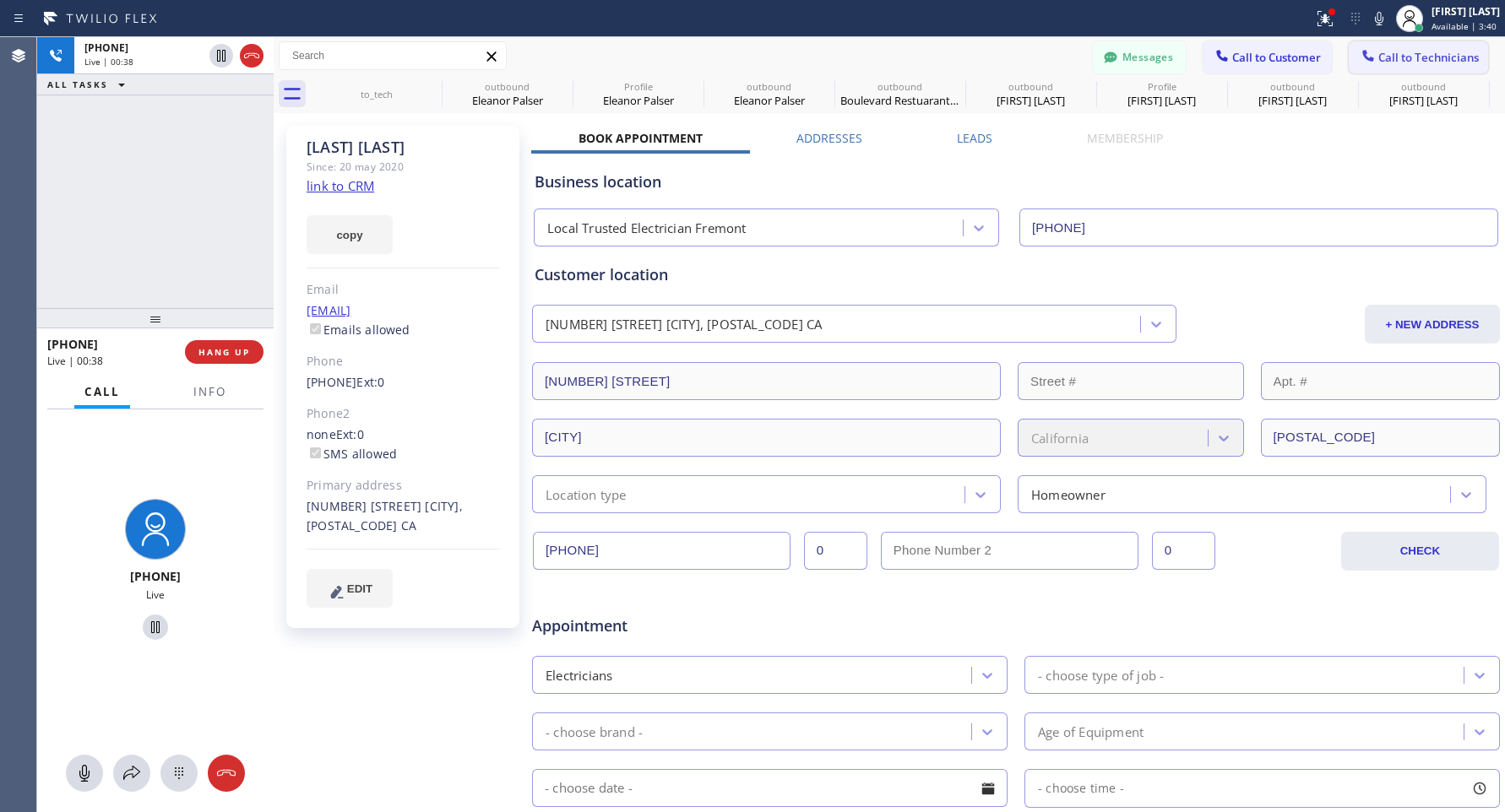 click on "Call to Technicians" at bounding box center [1428, 57] 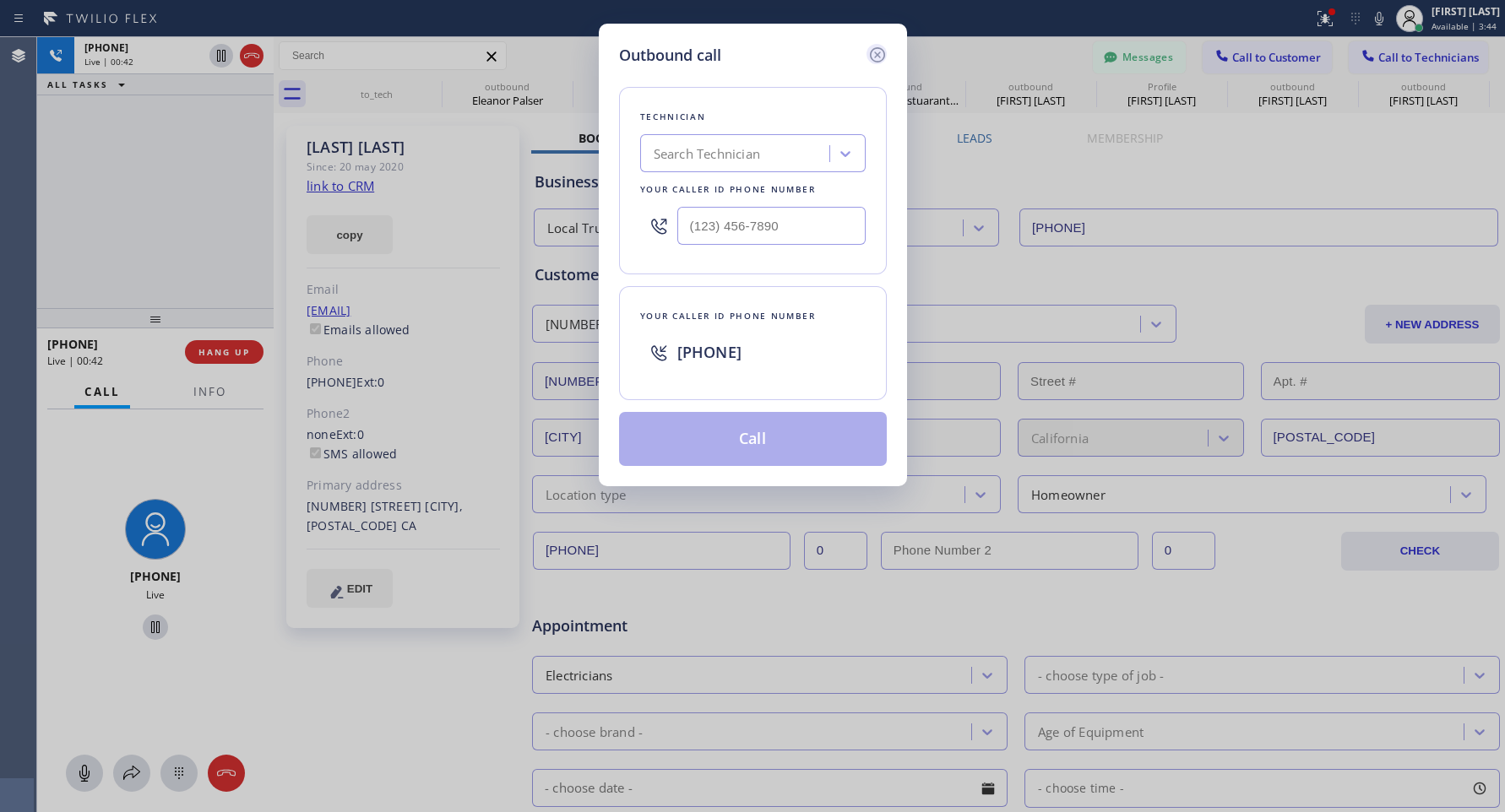 click 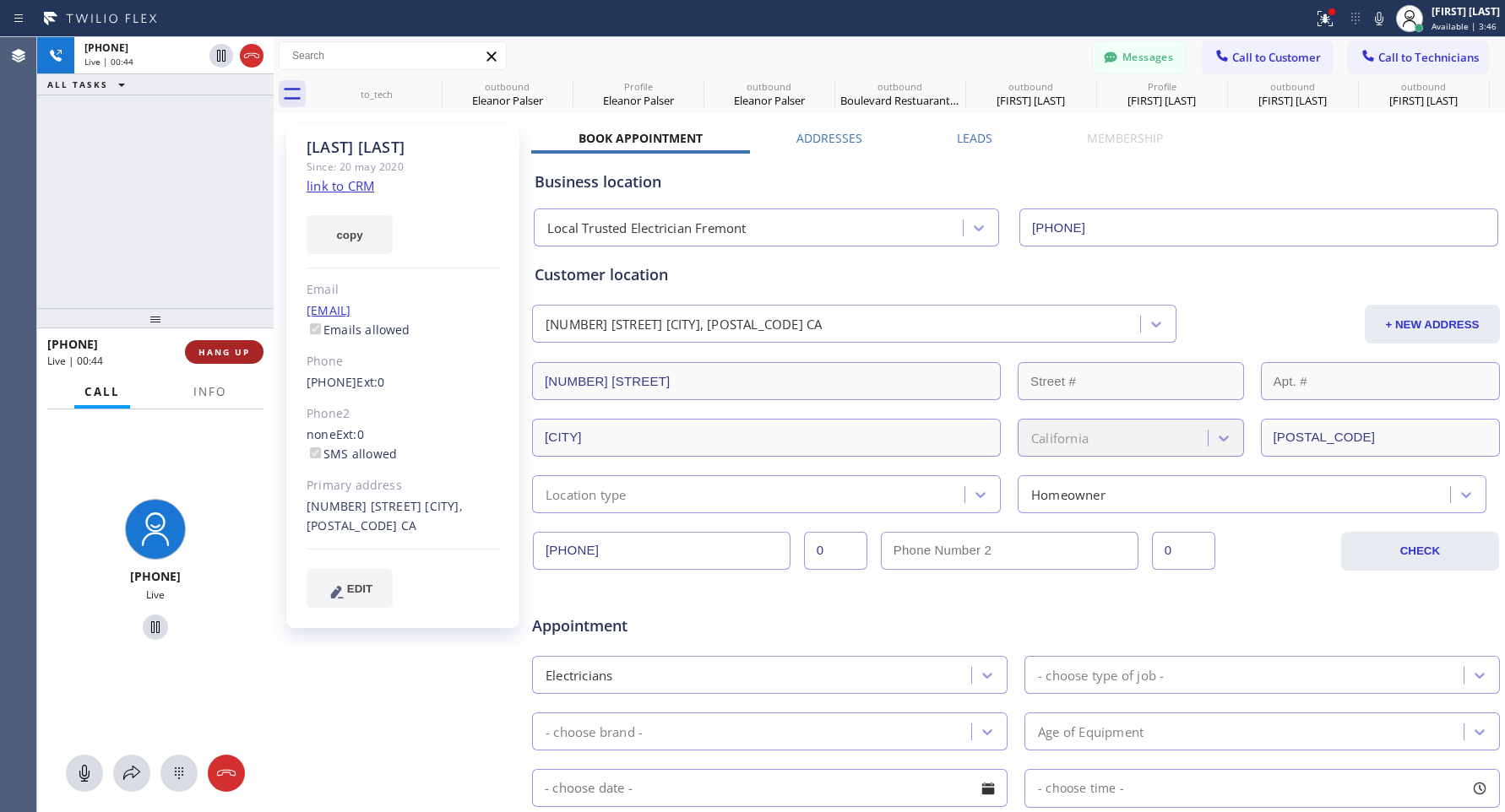 click on "HANG UP" at bounding box center (224, 352) 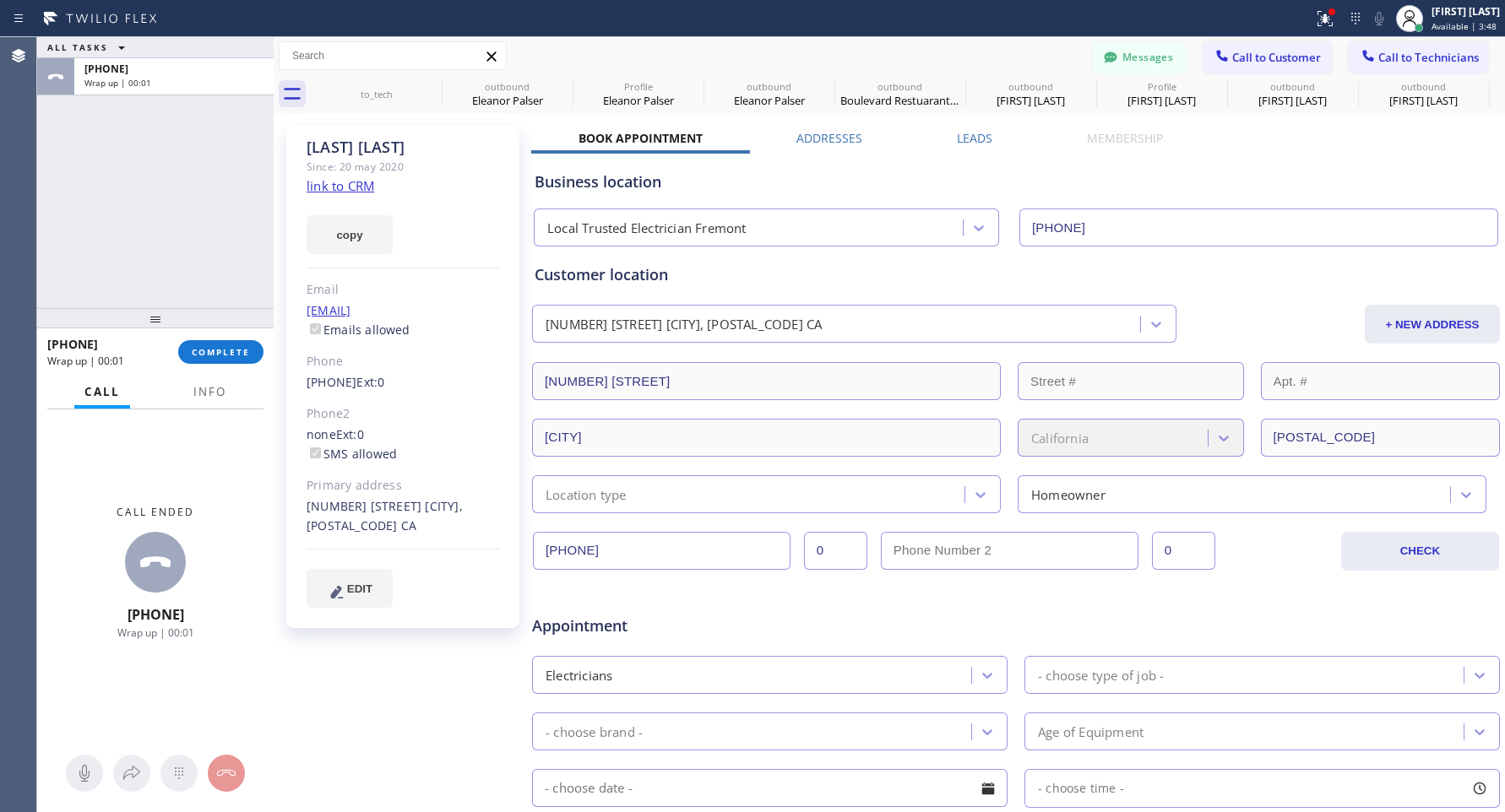 click on "+[PHONE] Wrap up | 00:01 COMPLETE" at bounding box center (155, 352) 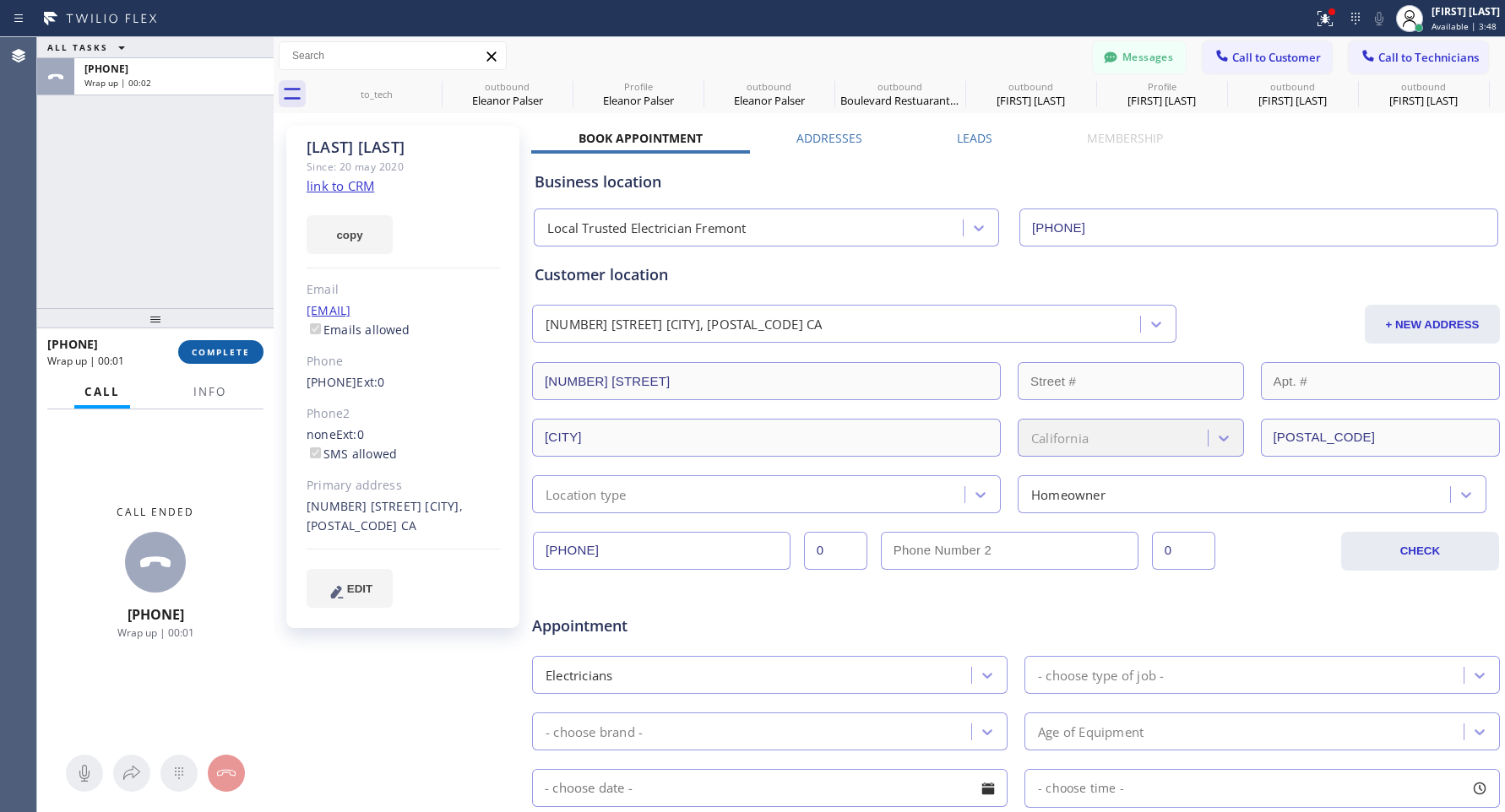 click on "COMPLETE" at bounding box center (220, 352) 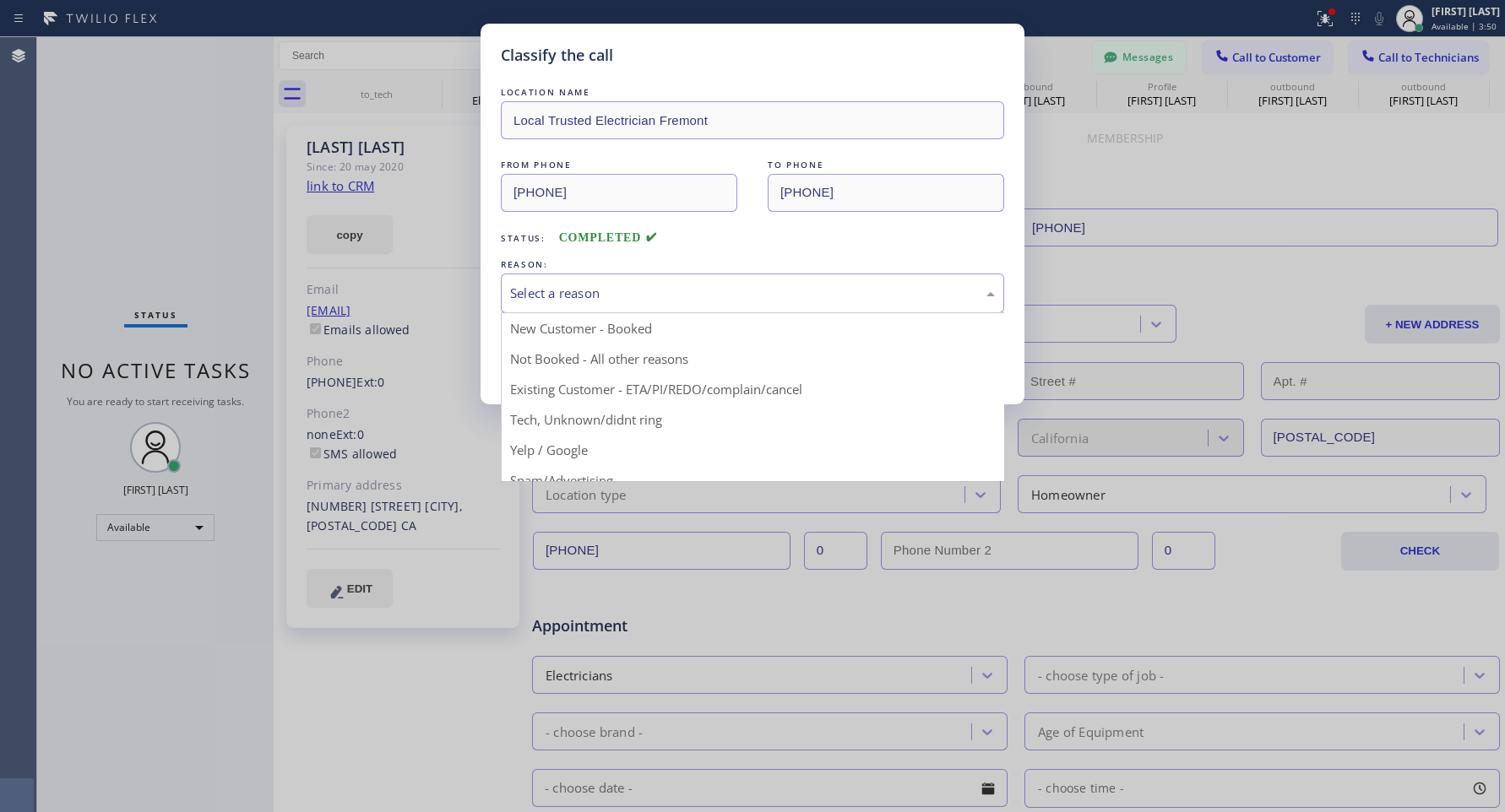 click on "Select a reason" at bounding box center [752, 293] 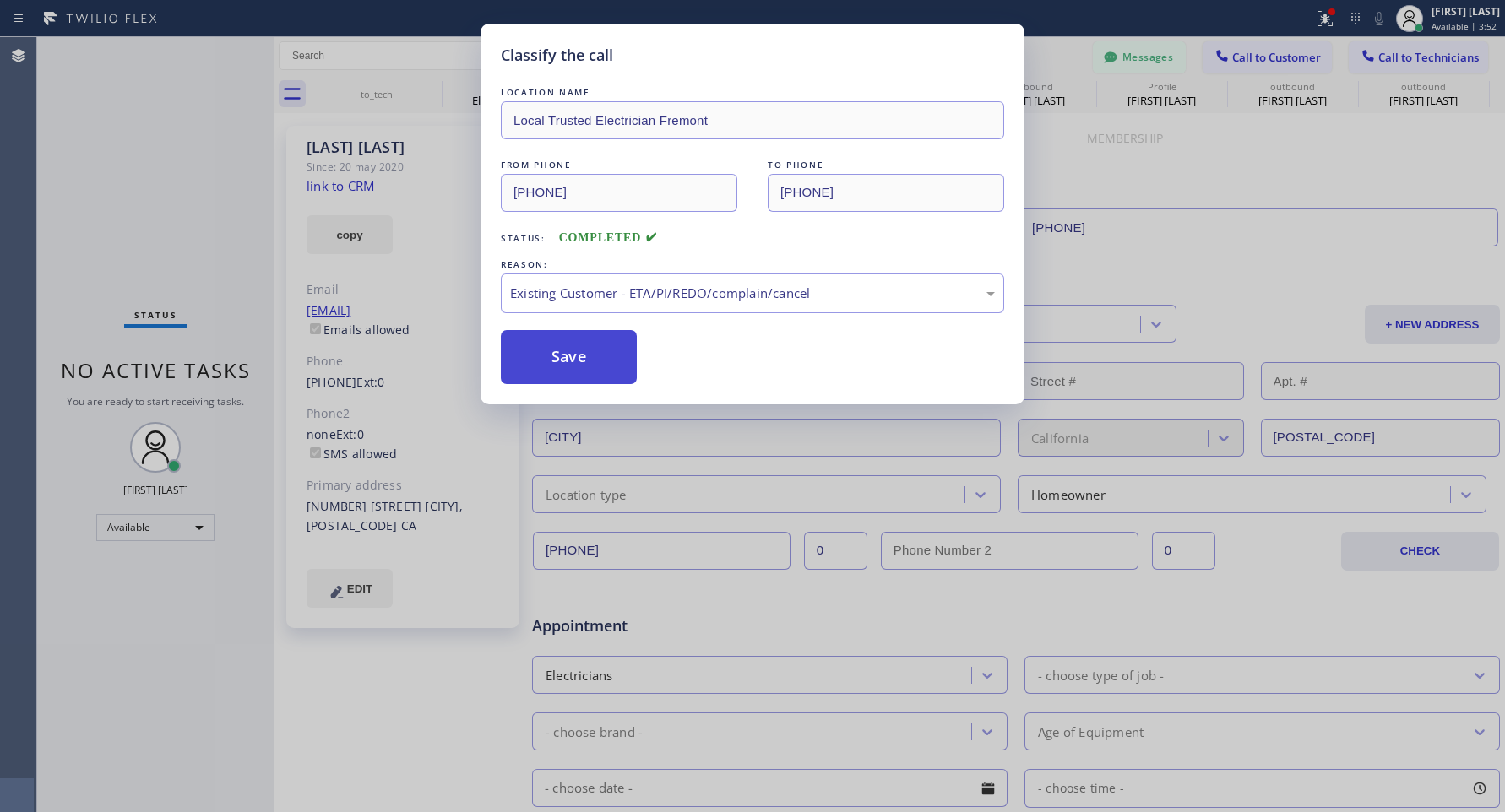 click on "Save" at bounding box center [568, 357] 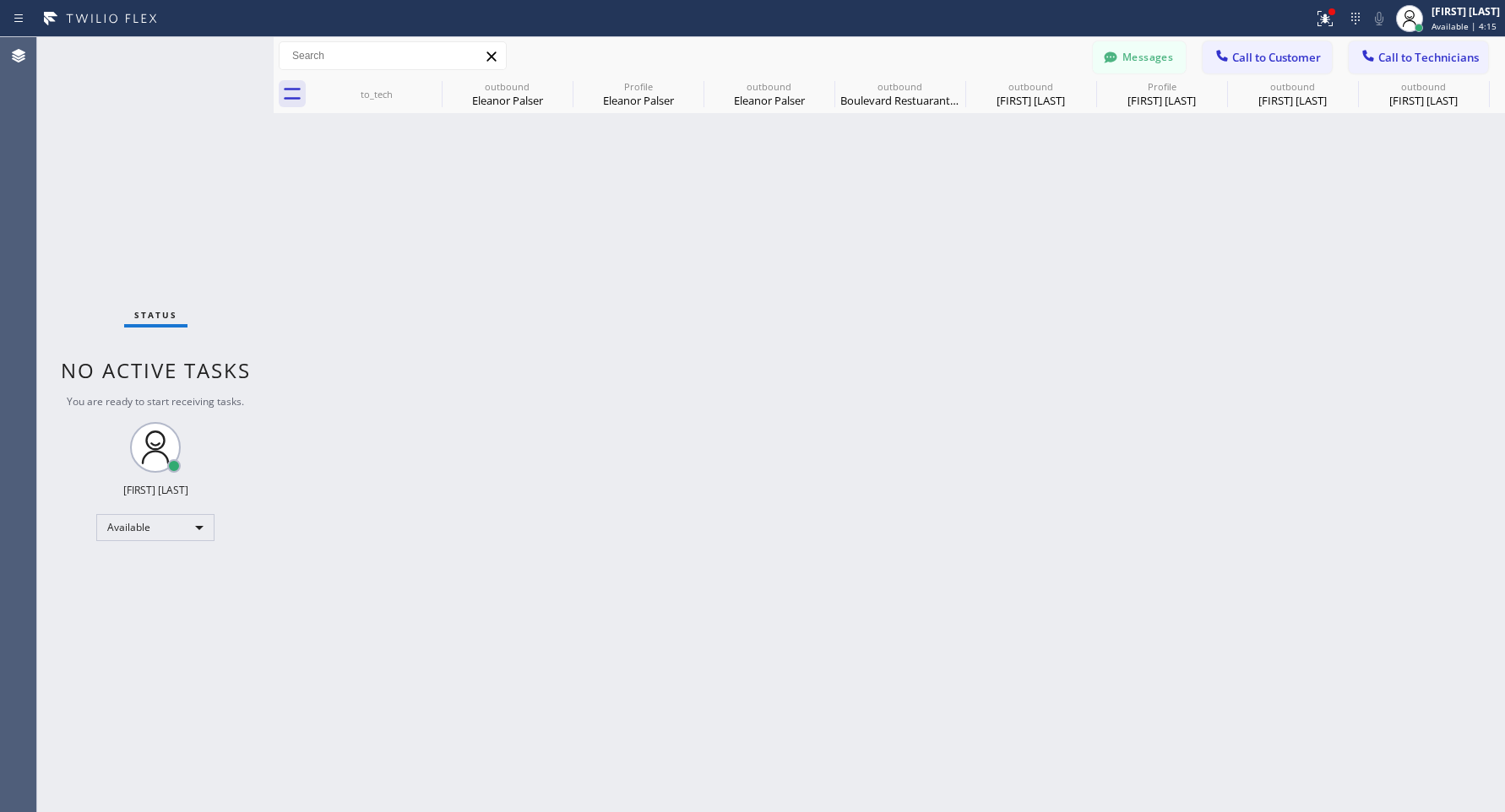 click on "Back to Dashboard Change Sender ID Customers Technicians MA [FIRST] [LAST] [DATE] [TIME] Call me NM [FIRST] [LAST] [DATE] [TIME] Hi [FIRST] I got a response from tech. I have pencil booked your appointment for tomorrow at 9-12 however, the tech gave me a call and told me he has a job completion or parts installation from 9-1pm the lastest we can give is Sunday 3-6pm and Monday morning HP [FIRST] [LAST] [DATE] [TIME] Hi [FIRST], can you give me a call when you have a minute? DH [FIRST] [LAST] [DATE] [TIME] Too late I have to leave CM [FIRST] [LAST] [DATE] [TIME] Good morning, [FIRST]!
I hope all is well. This is [FIRST] from Electrician Service Team. I would like to follow up if you still want to proceed with us for your panel upgrade request.
Thank you and have a nice day! AB [FIRST] [LAST] [DATE] [TIME] [FIRST], the tech will call you now.  YW [FIRST] [LAST] [DATE] [TIME] MR [FIRST] [LAST] [DATE] [TIME] PC [FIRST] [LAST] [DATE] [TIME] Yes  MF [FIRST] [LAST] [DATE] [TIME] I am going with another company  RK [FIRST] [LAST]" at bounding box center [889, 425] 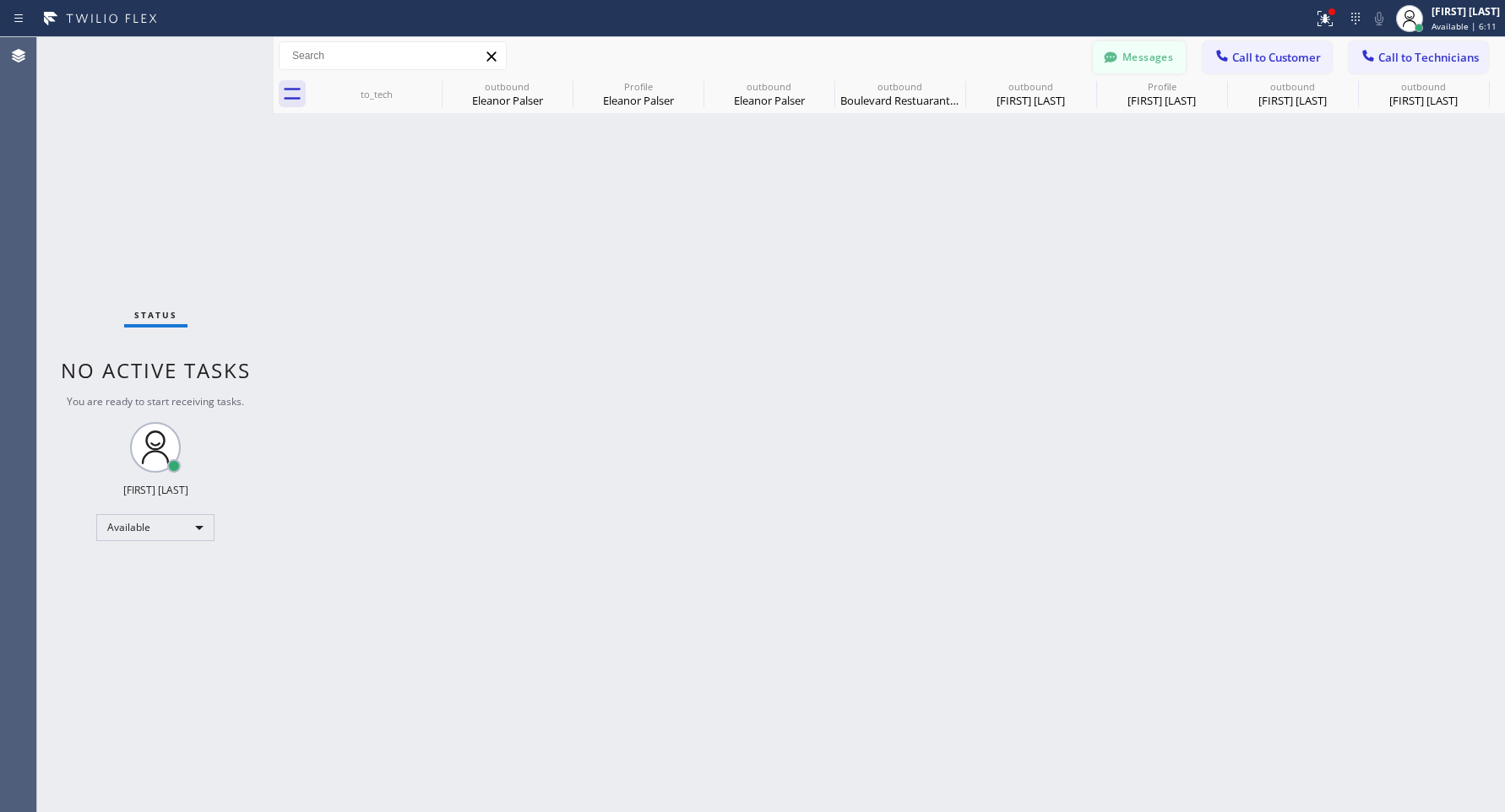 click on "Messages" at bounding box center [1139, 57] 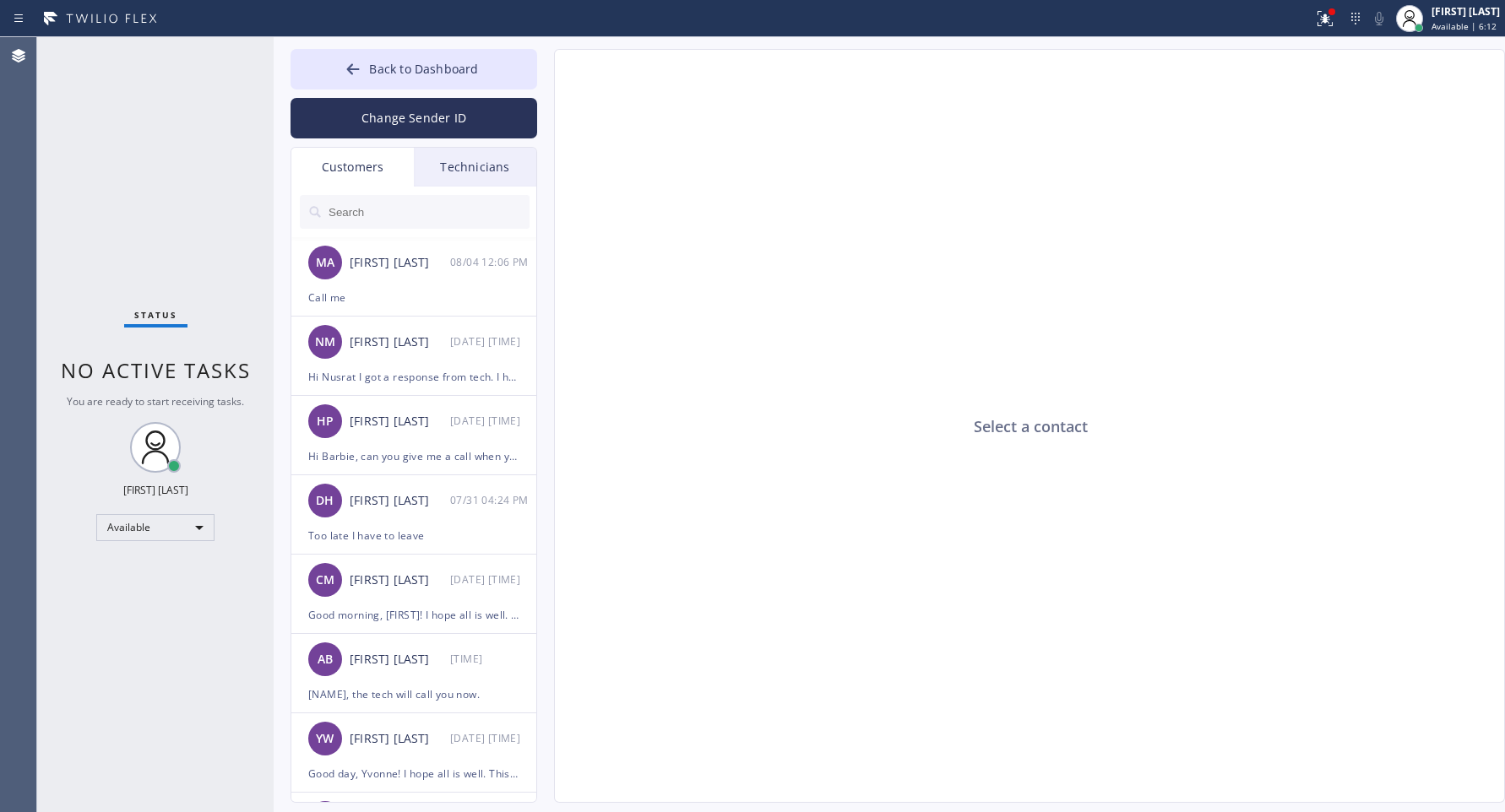 click at bounding box center [428, 212] 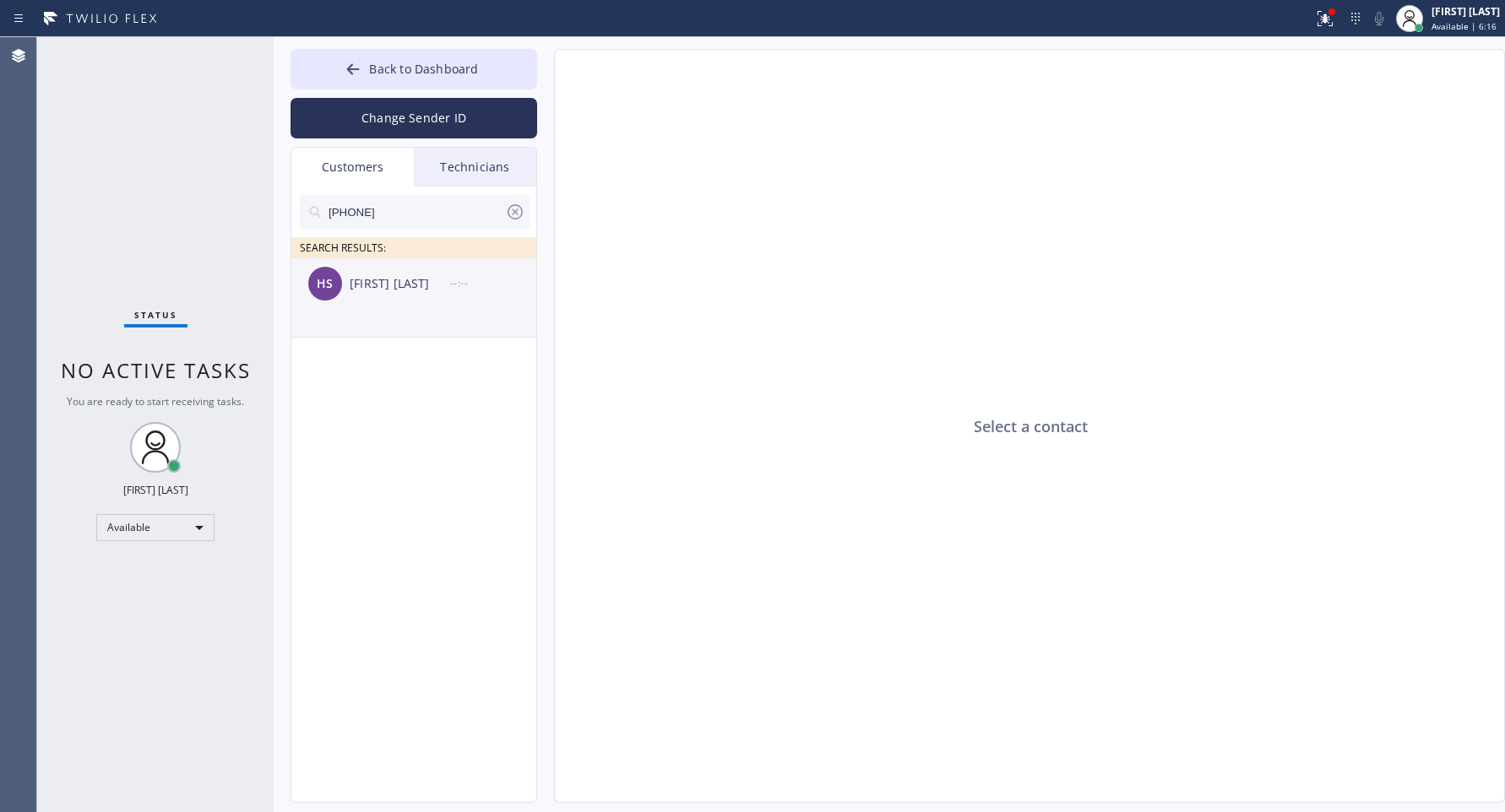 click on "[FIRST] [LAST] --:--" at bounding box center [415, 284] 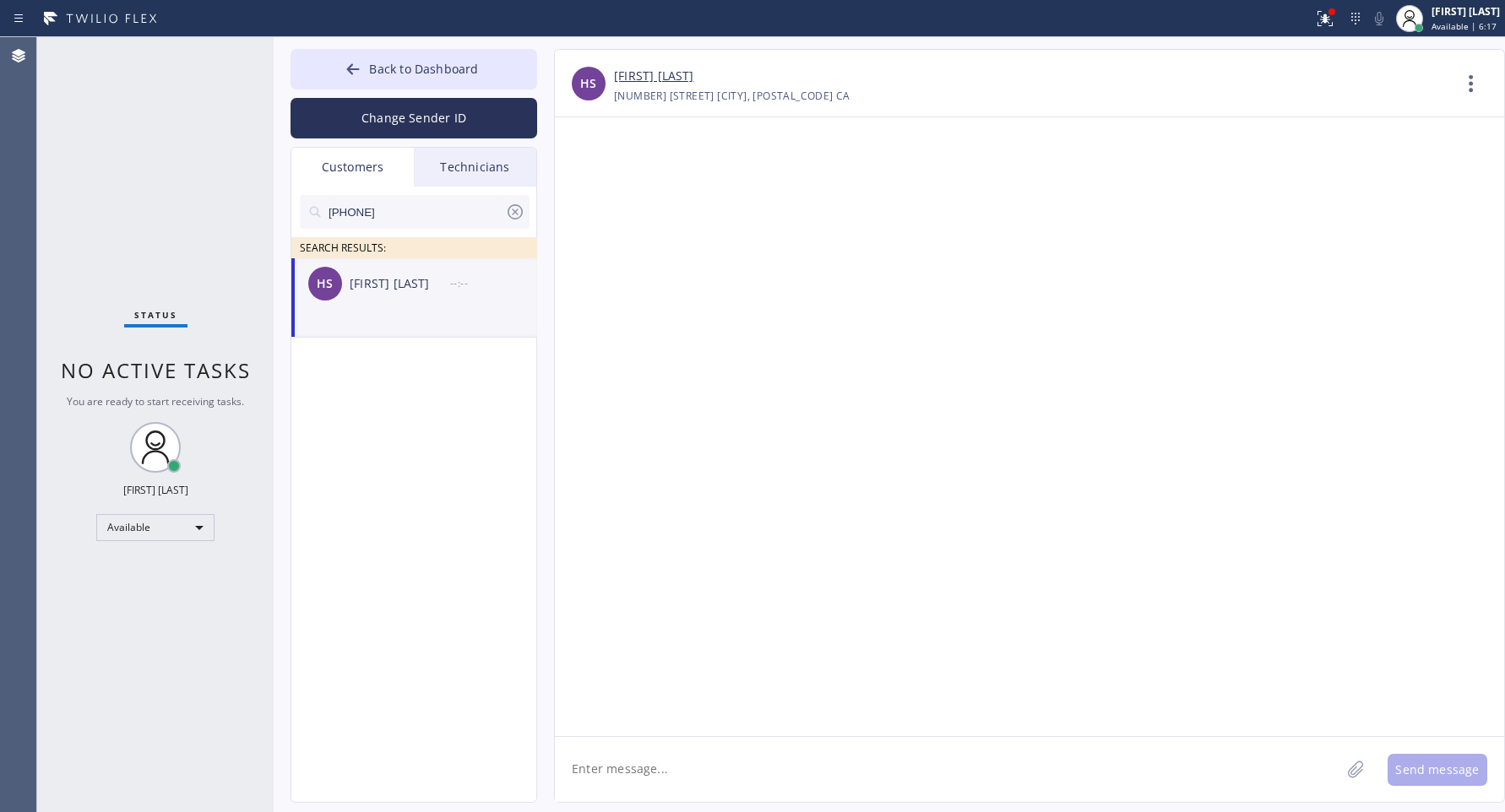 click 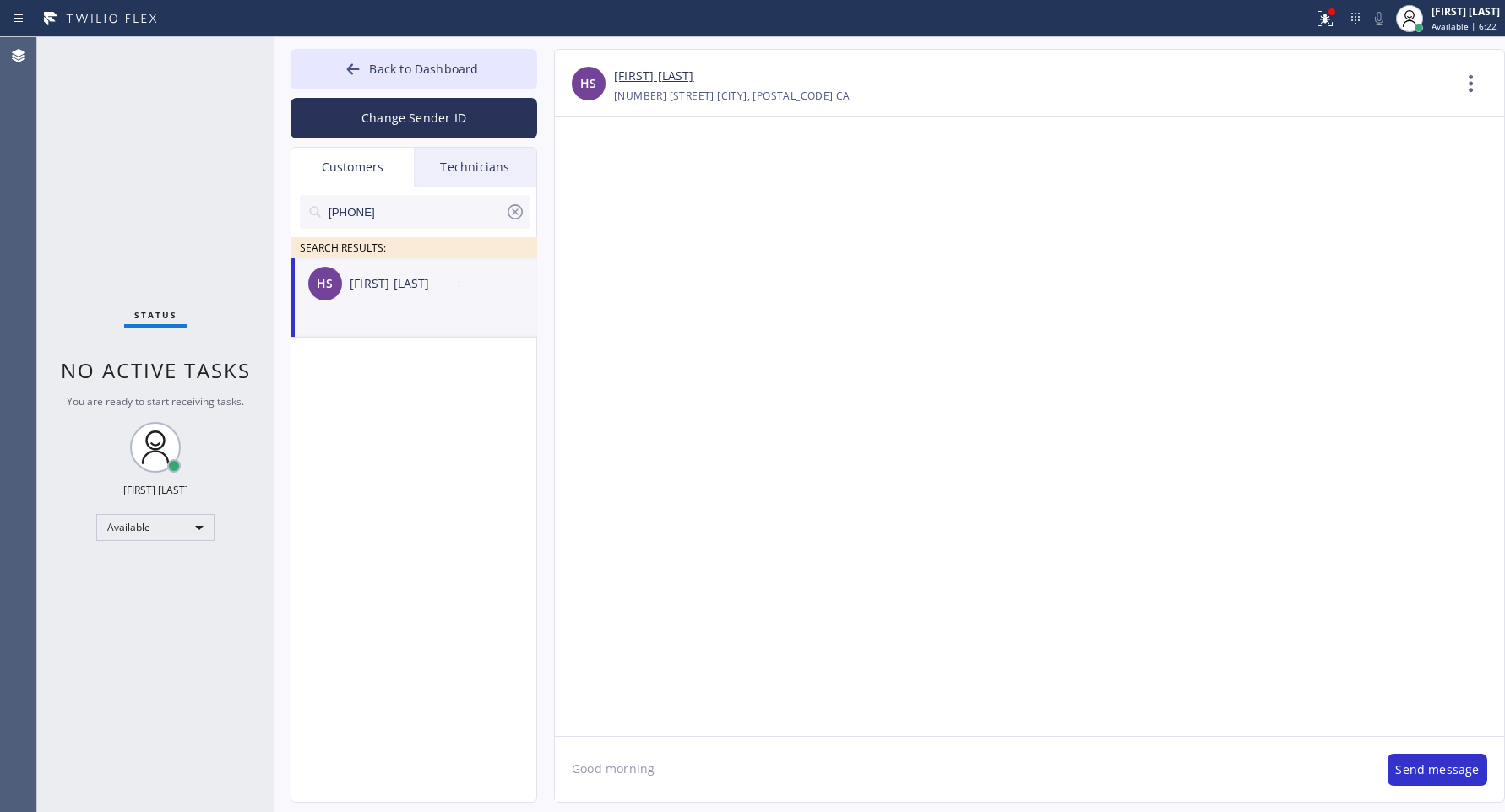 type on "Good" 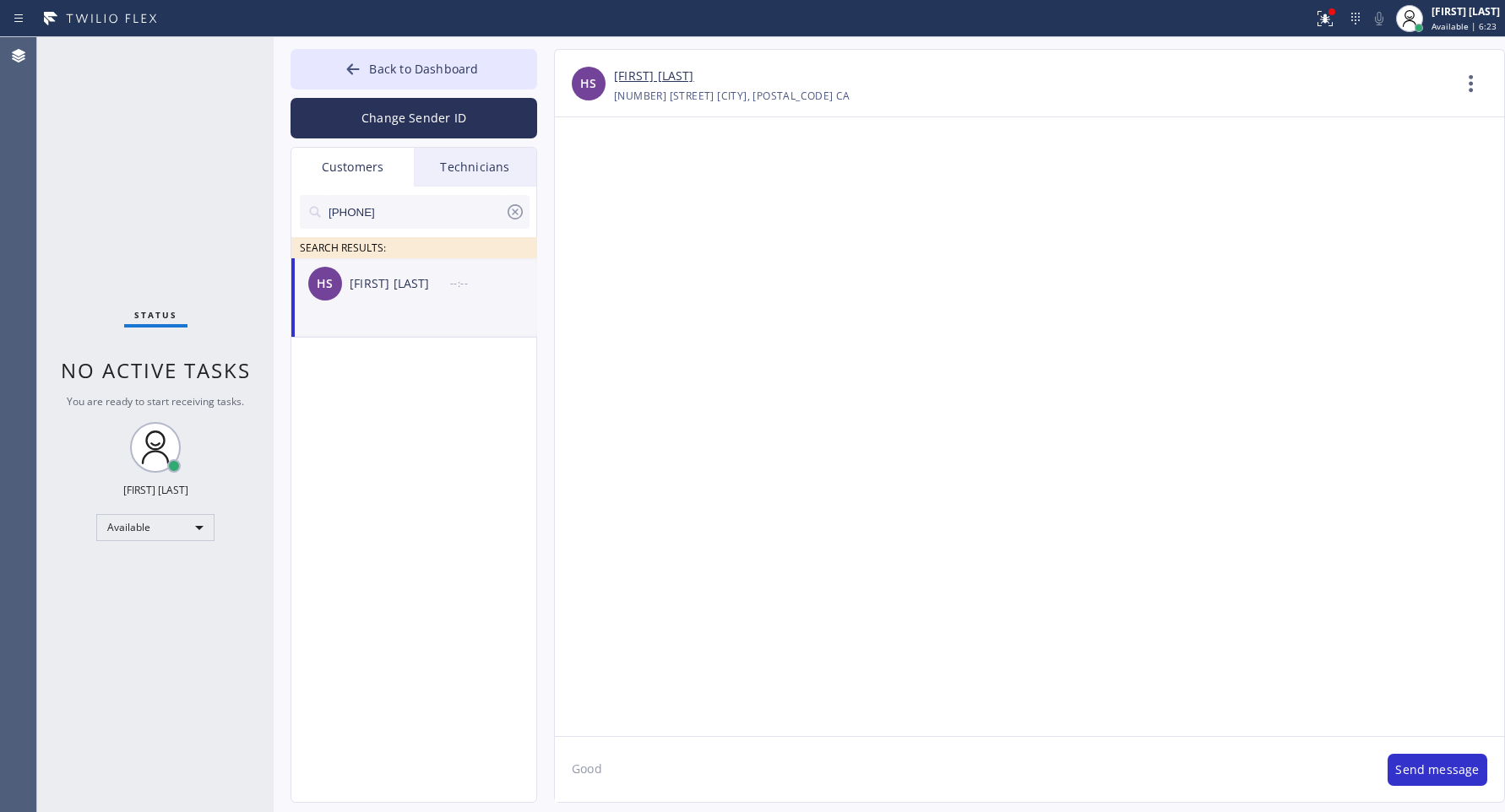 type 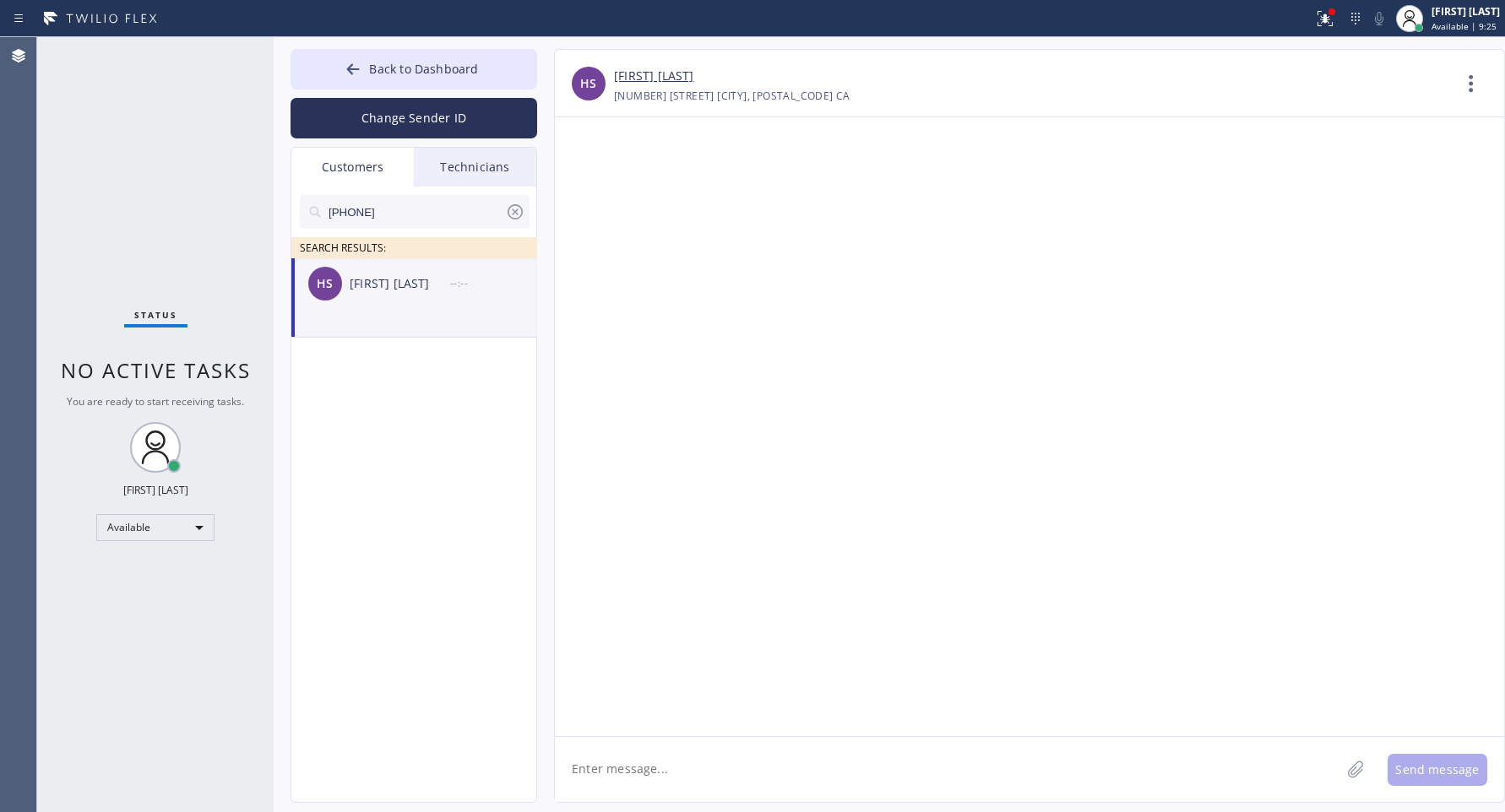 drag, startPoint x: 430, startPoint y: 734, endPoint x: 440, endPoint y: 590, distance: 144.347 